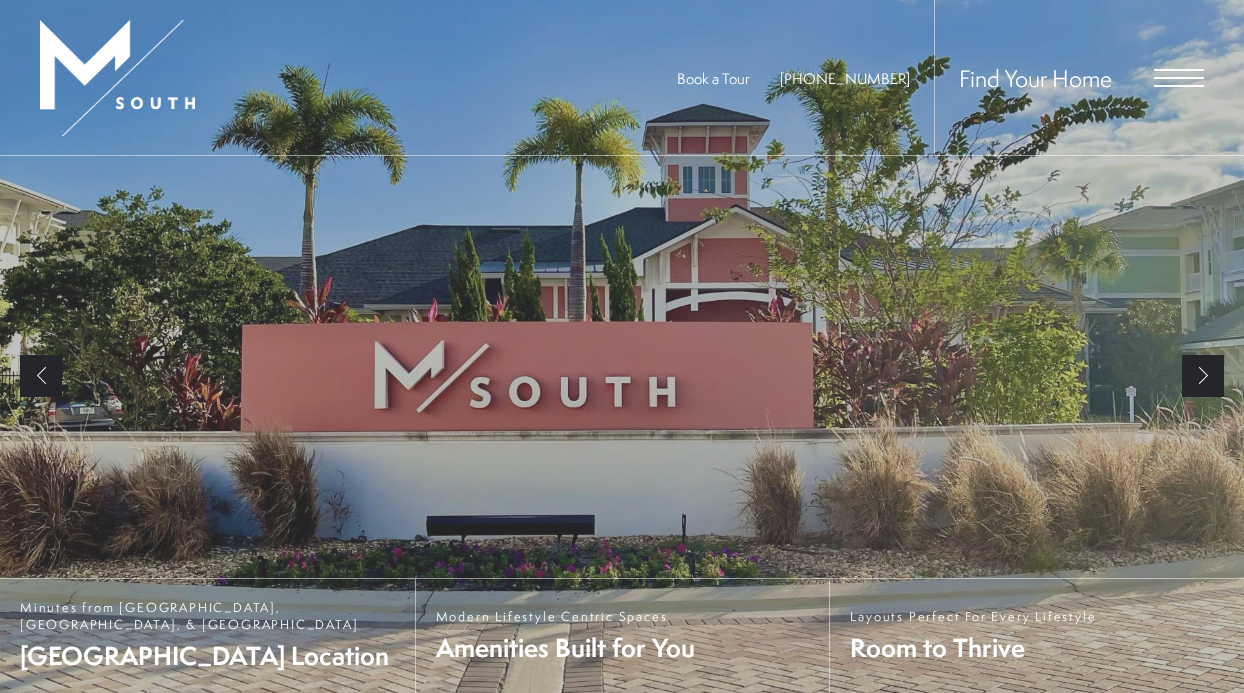 scroll, scrollTop: 0, scrollLeft: 0, axis: both 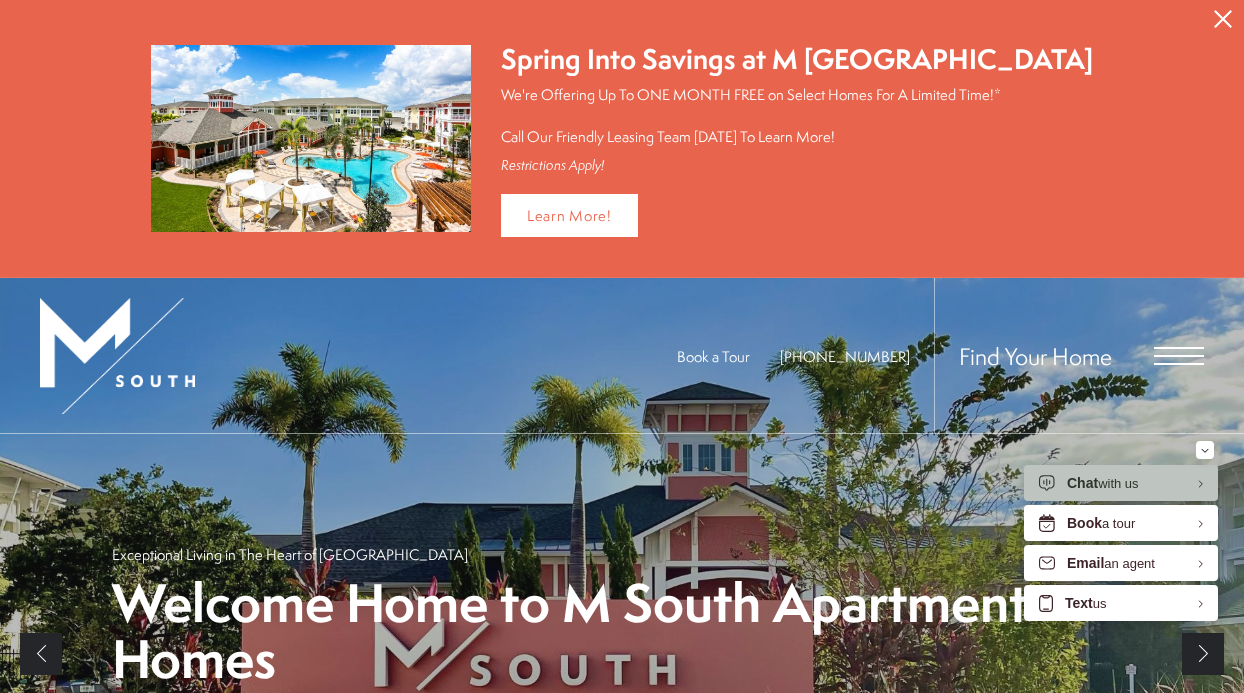 click at bounding box center [1179, 356] 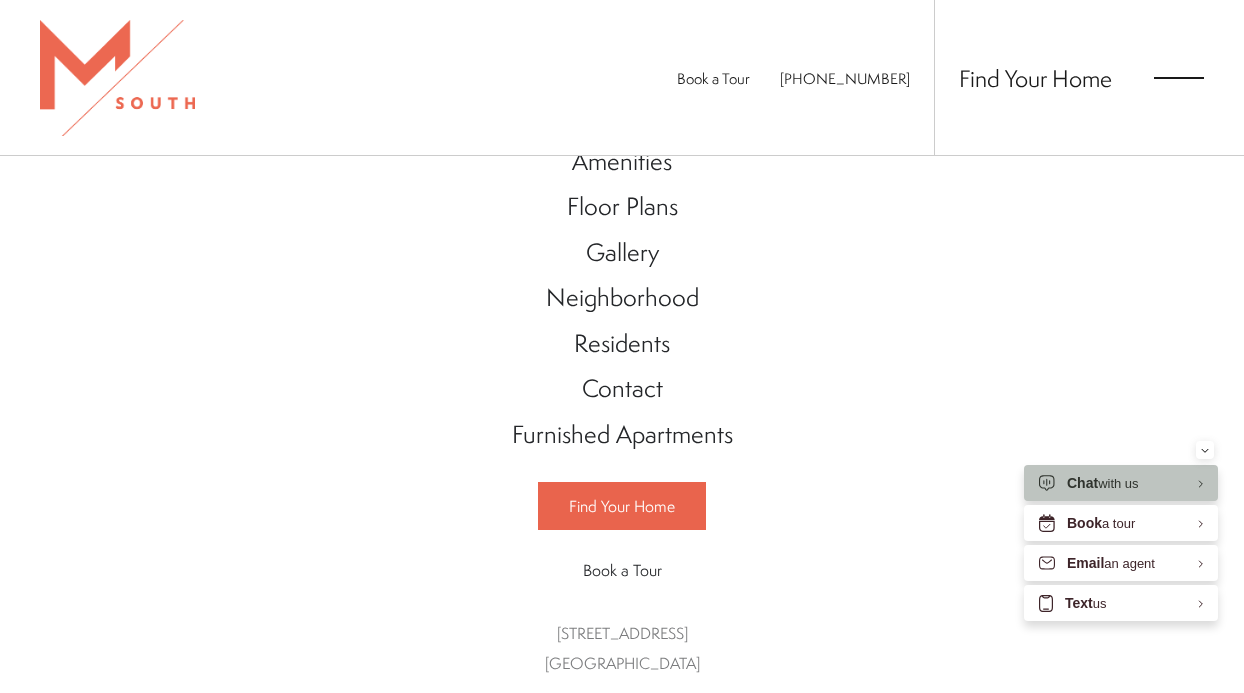 scroll, scrollTop: 82, scrollLeft: 0, axis: vertical 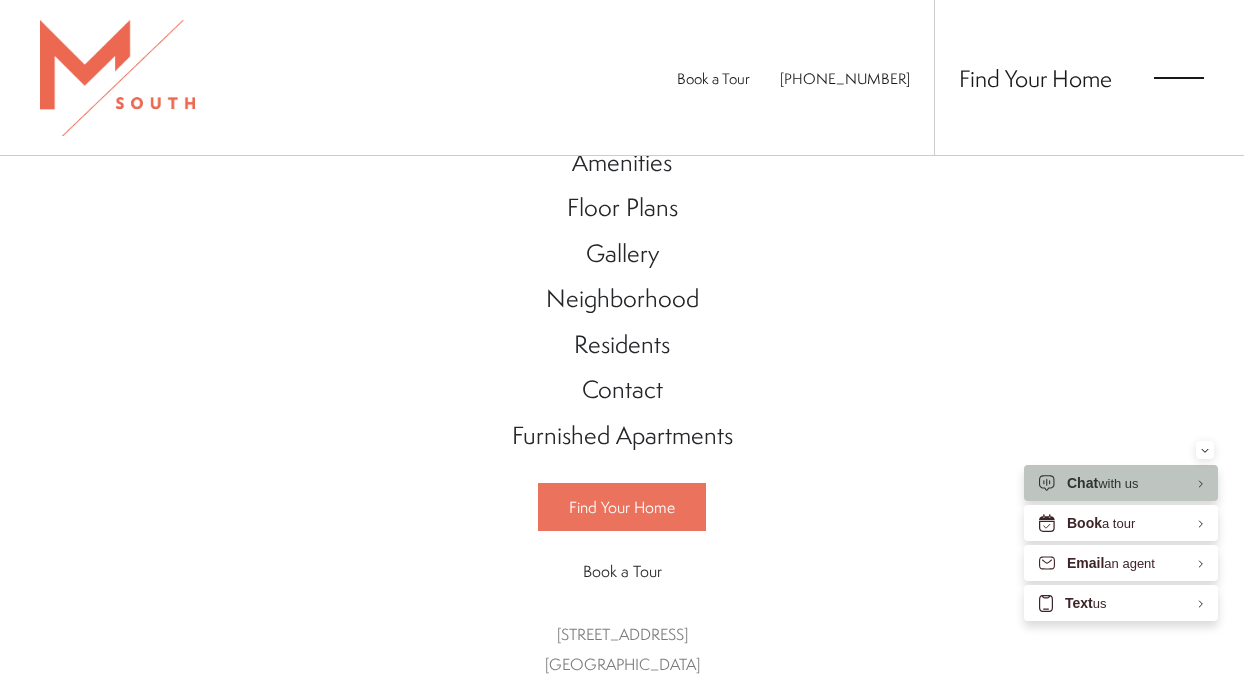 click on "Find Your Home" at bounding box center [622, 507] 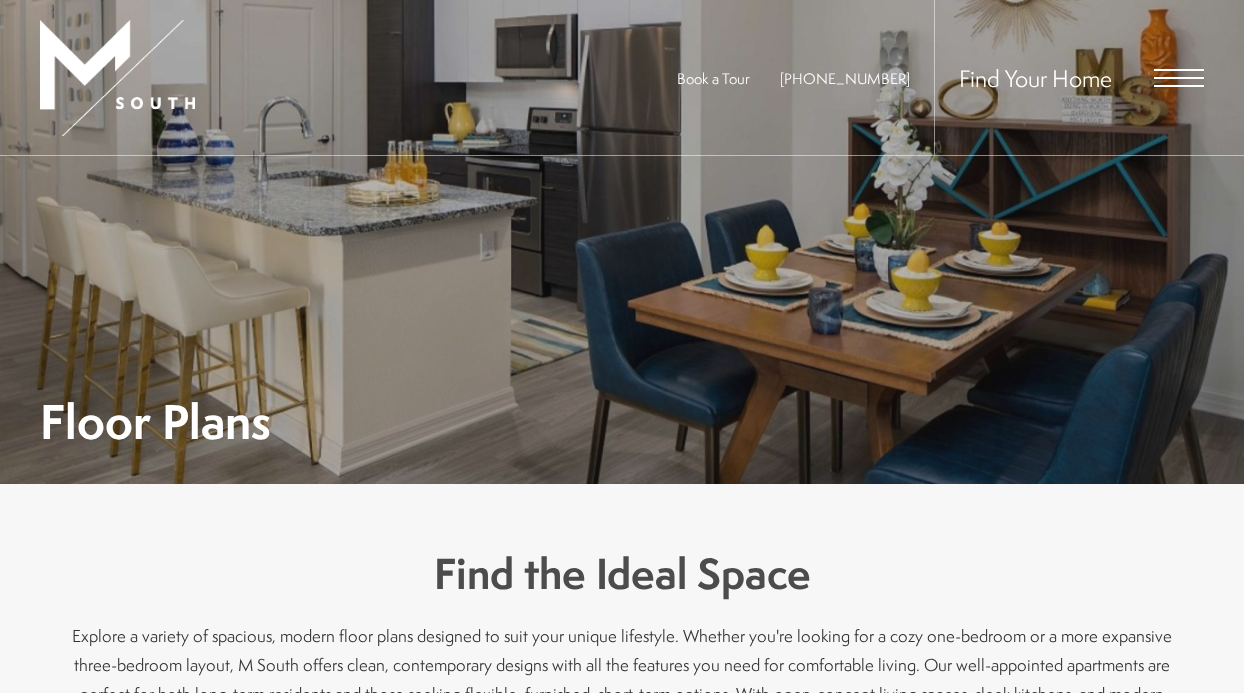 scroll, scrollTop: 0, scrollLeft: 0, axis: both 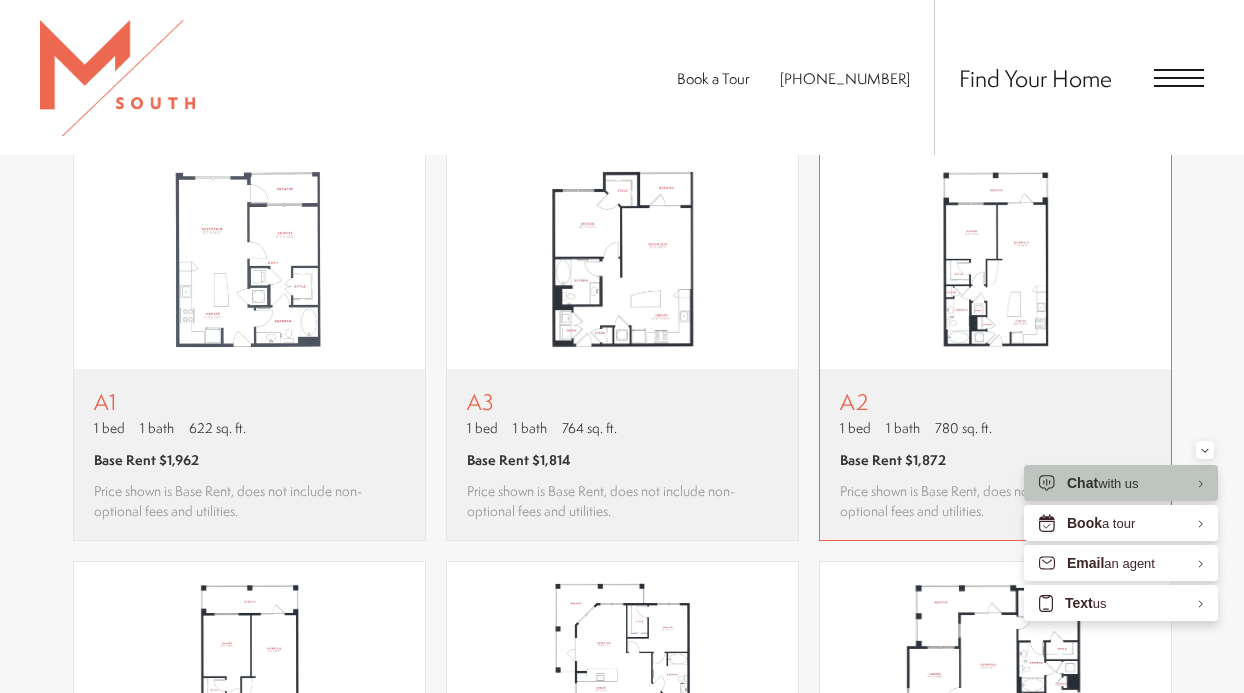 click on "A2
1 bed 1 bath 780 sq. ft.
Base Rent $1,872
Price shown is Base Rent, does not include non-optional fees and utilities." at bounding box center (995, 454) 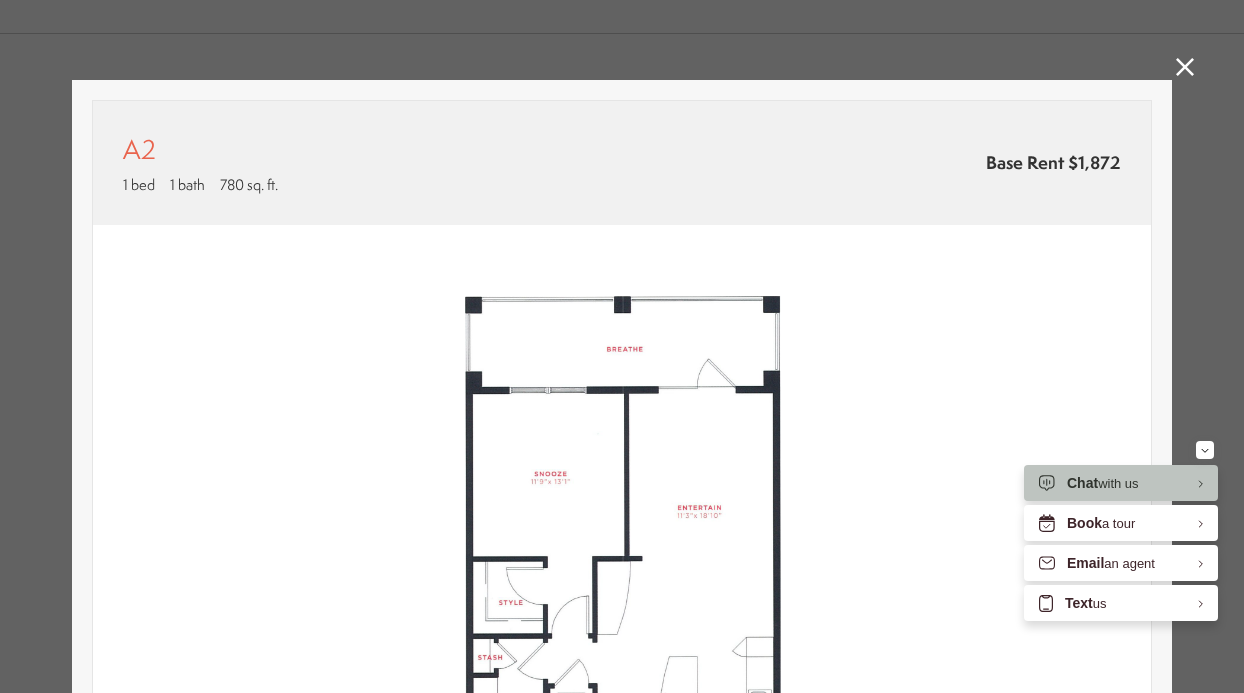 scroll, scrollTop: 0, scrollLeft: 0, axis: both 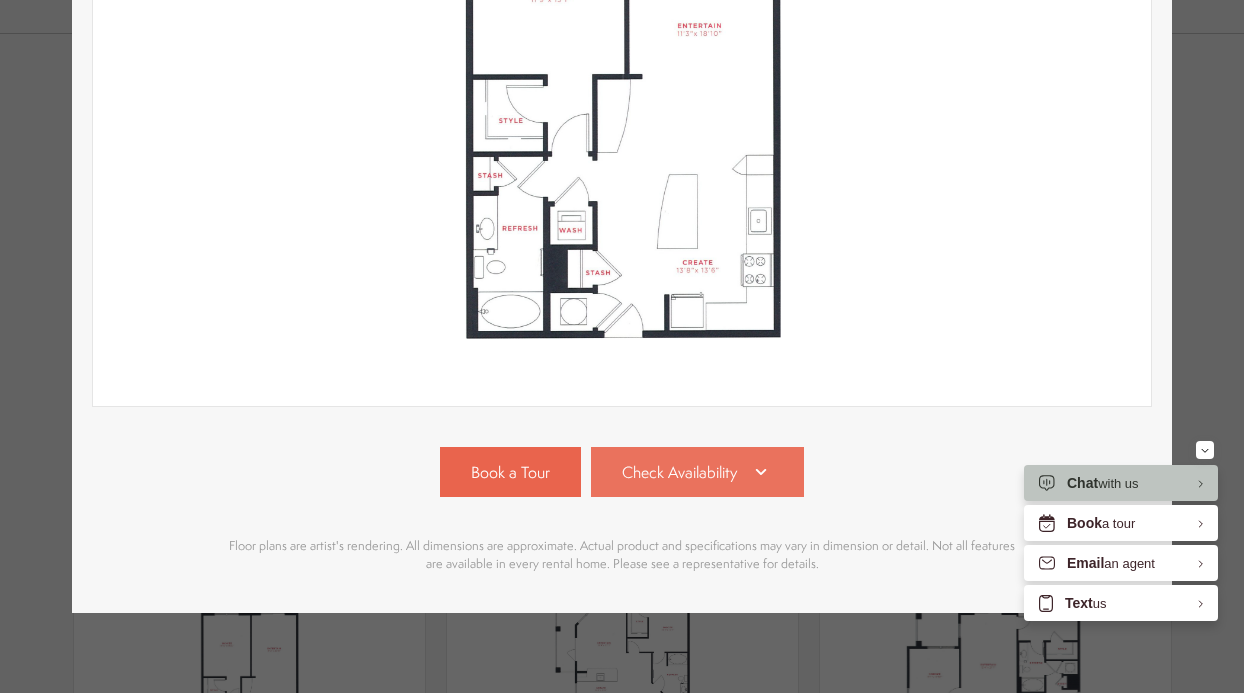 click on "Check Availability" at bounding box center [698, 472] 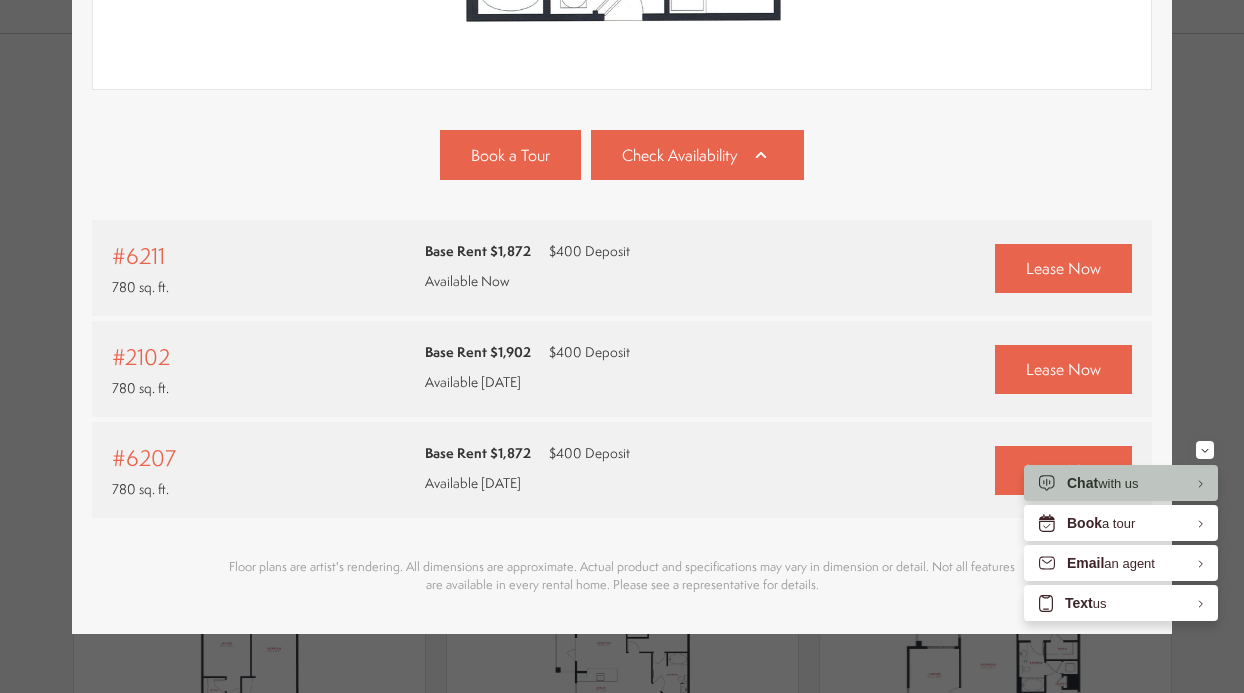scroll, scrollTop: 817, scrollLeft: 0, axis: vertical 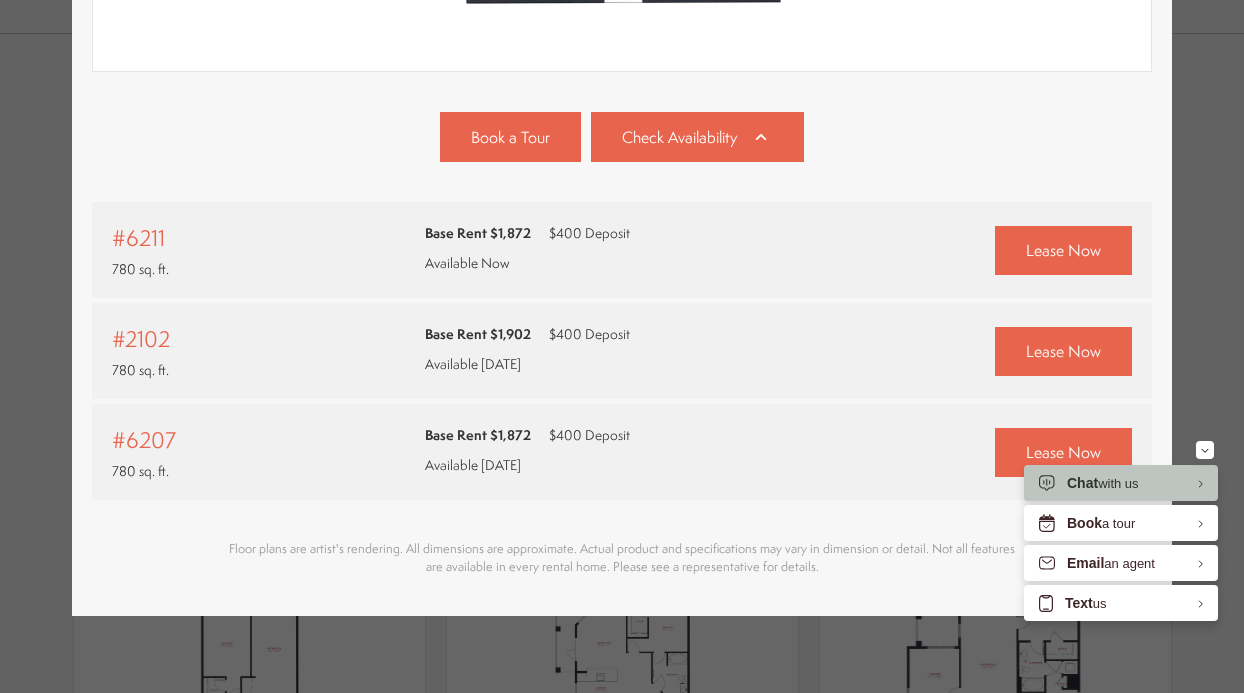 click on "Base Rent $1,902
$400 Deposit
Available Aug 29" at bounding box center [622, 351] 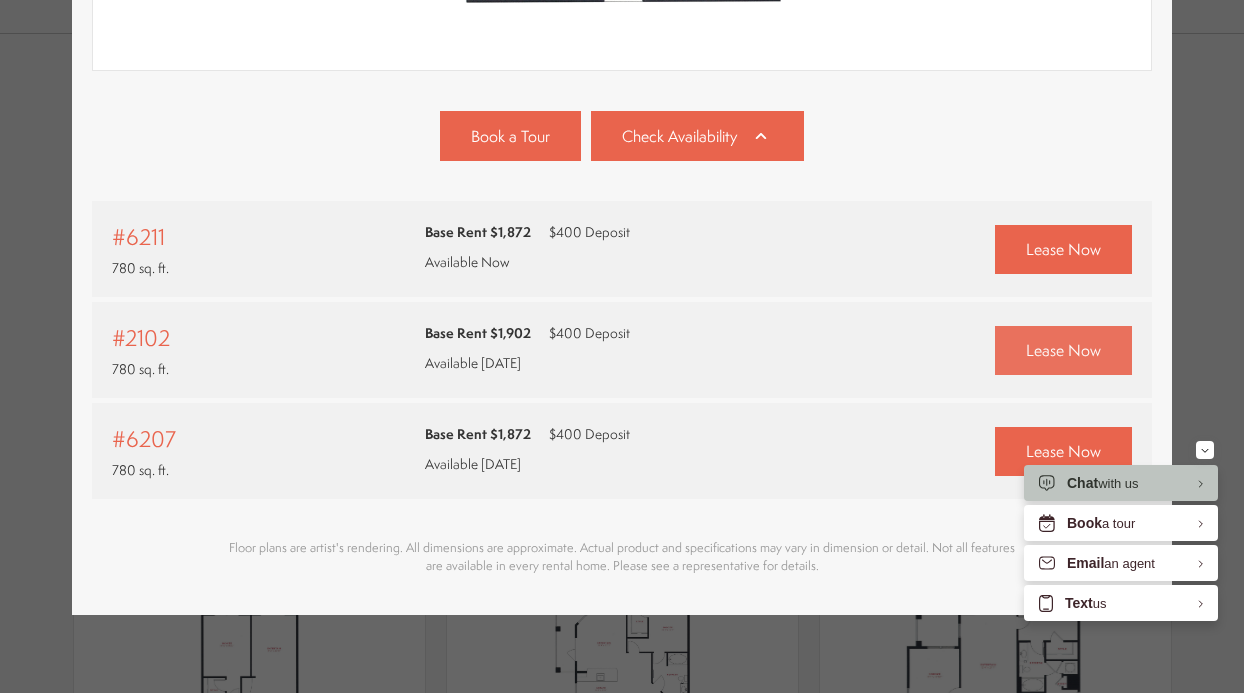 scroll, scrollTop: 817, scrollLeft: 0, axis: vertical 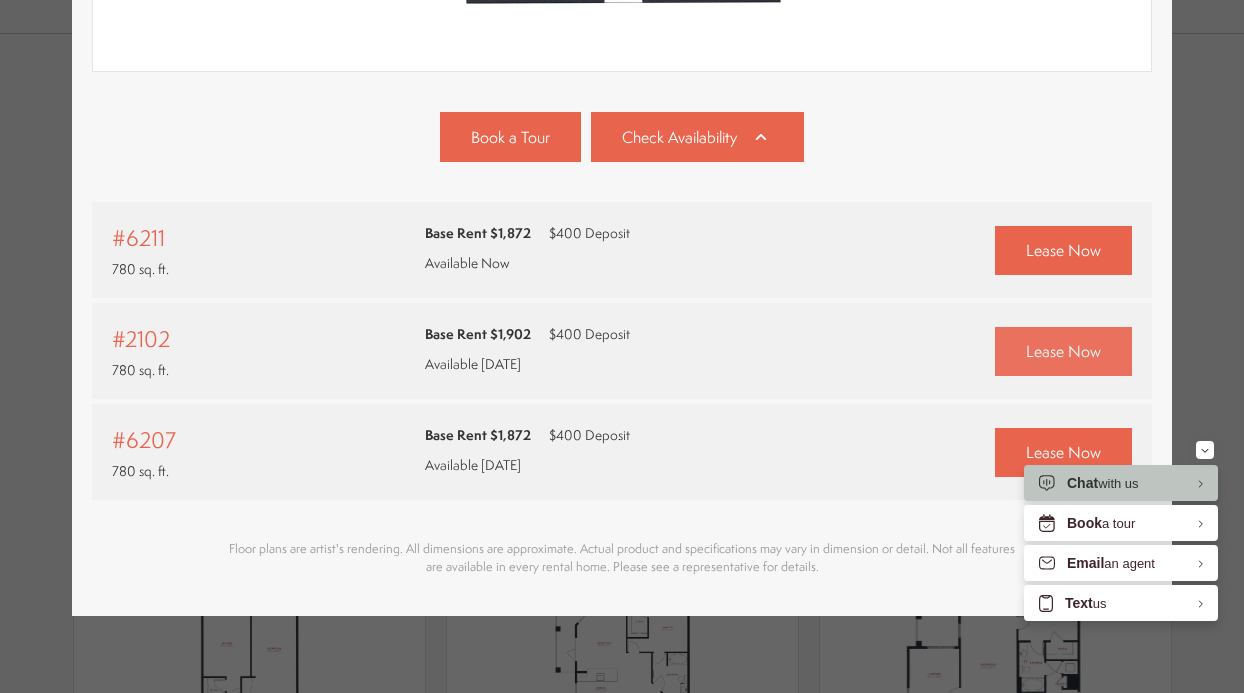 click on "Lease Now" at bounding box center [1063, 351] 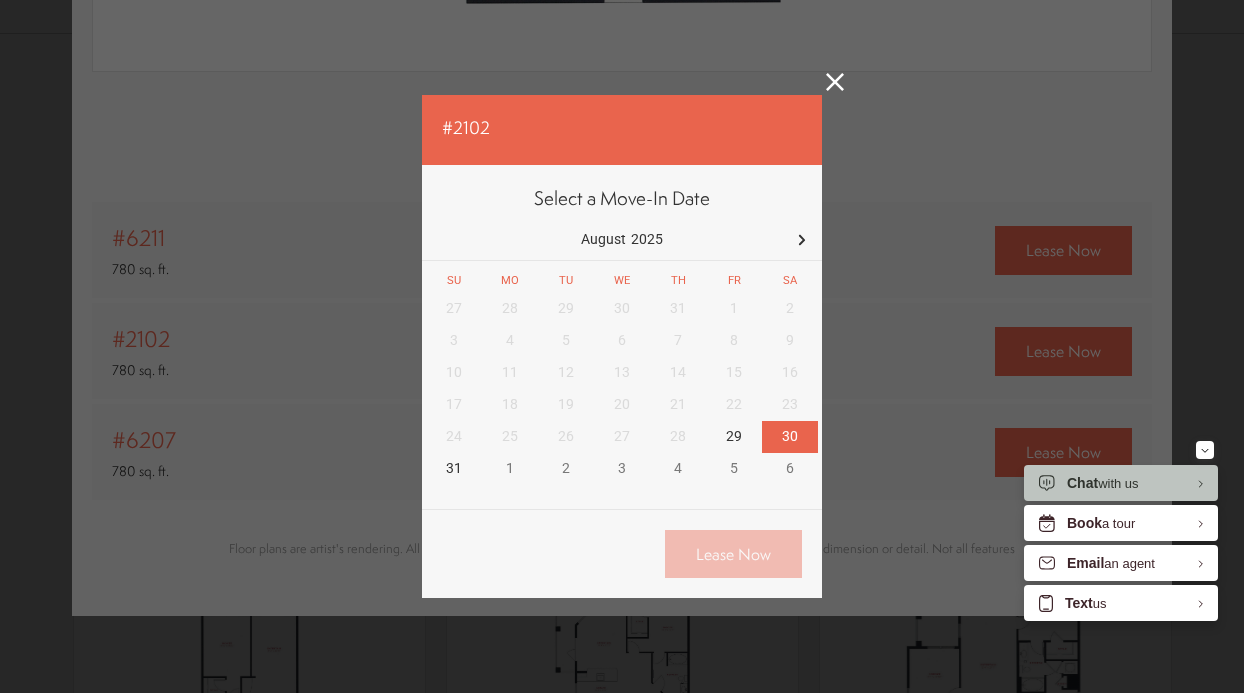 click on "30" at bounding box center (790, 437) 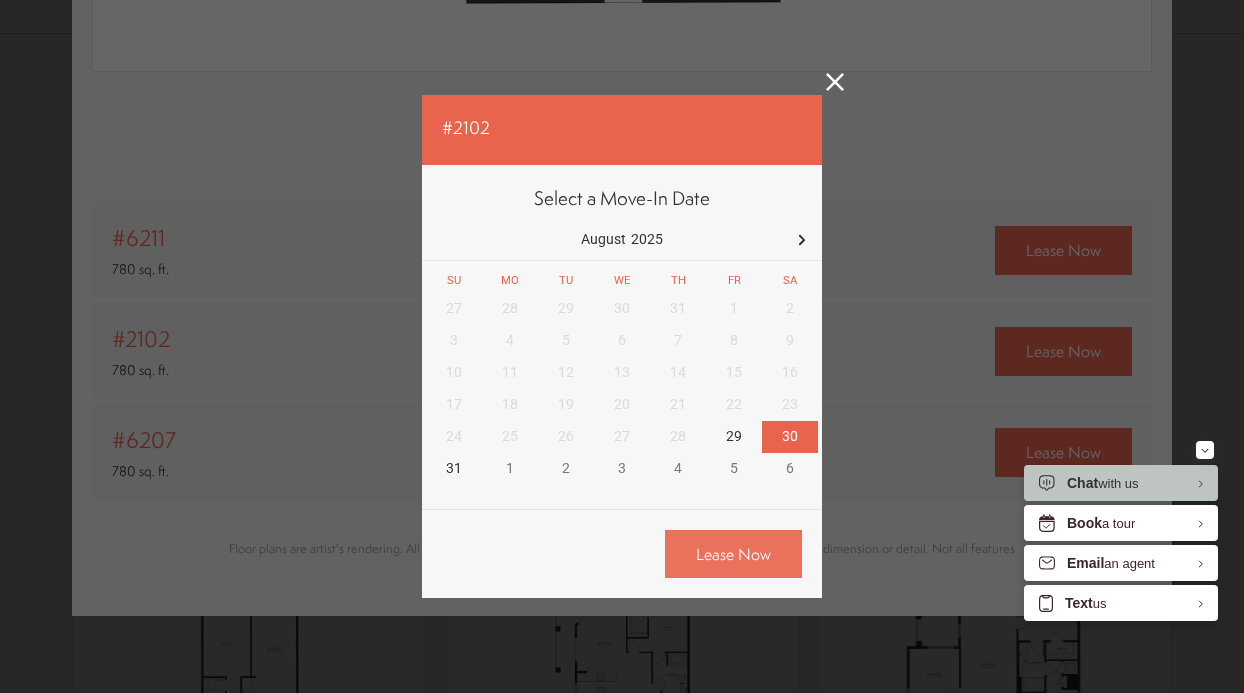click on "Lease Now" at bounding box center [733, 554] 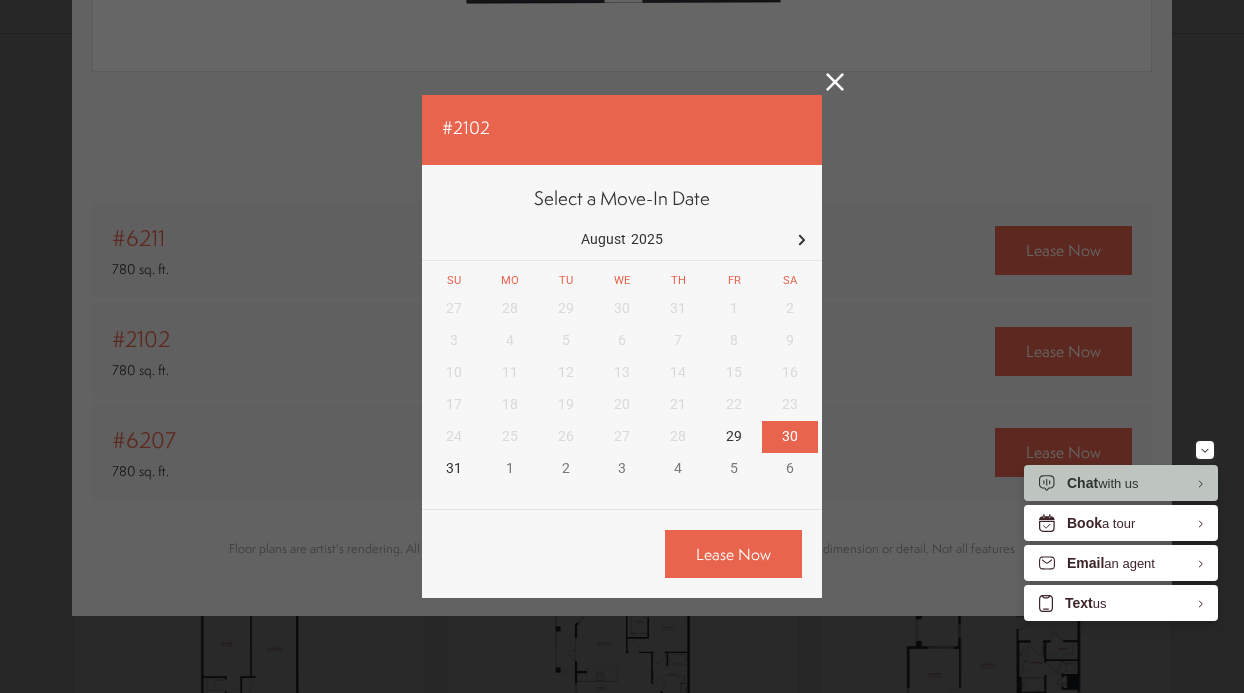 click 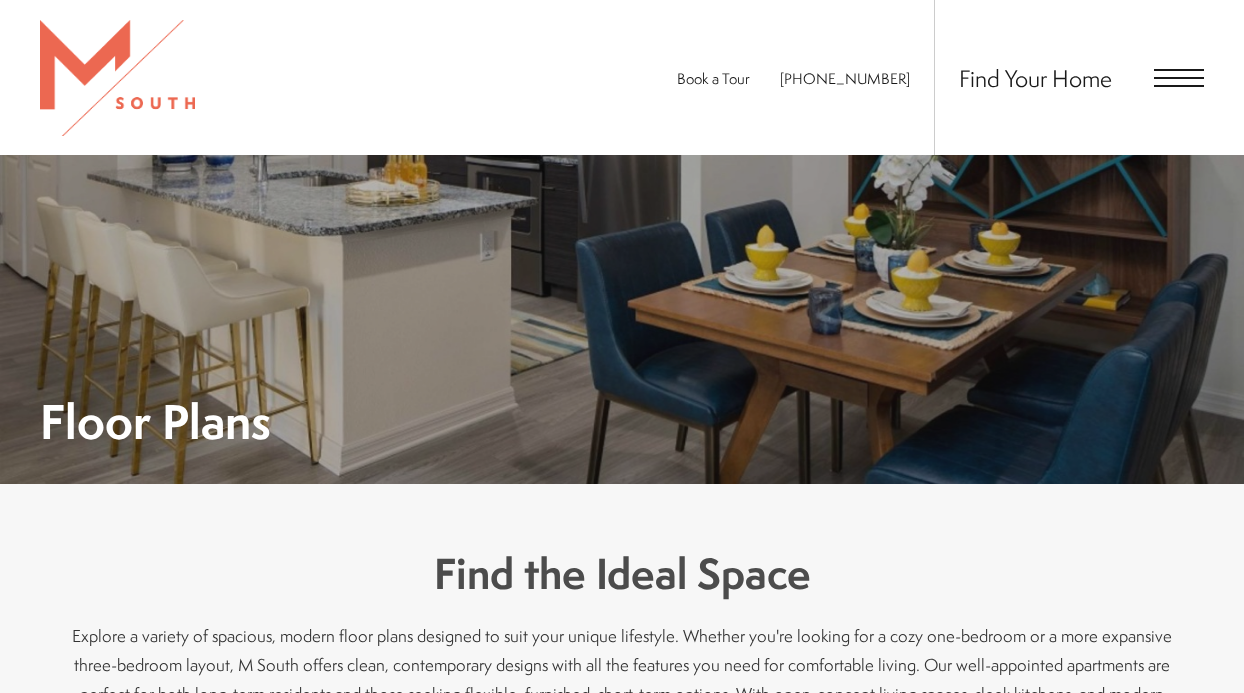 scroll, scrollTop: 346, scrollLeft: 0, axis: vertical 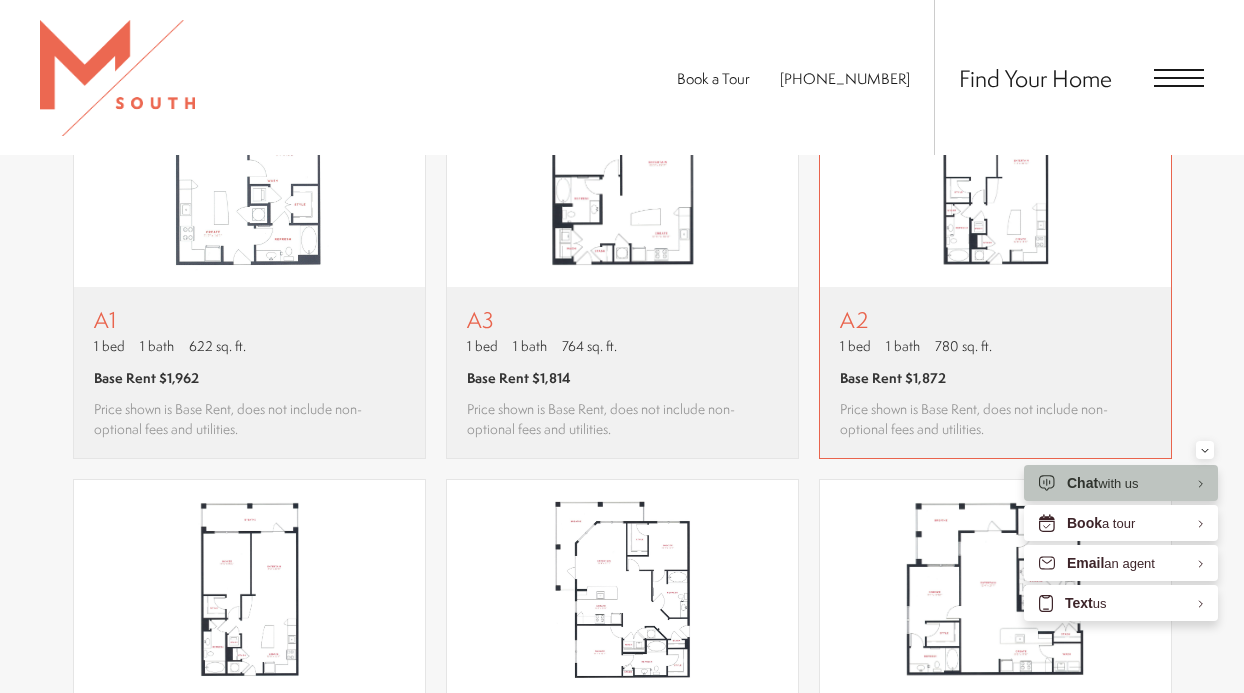 click at bounding box center [995, 177] 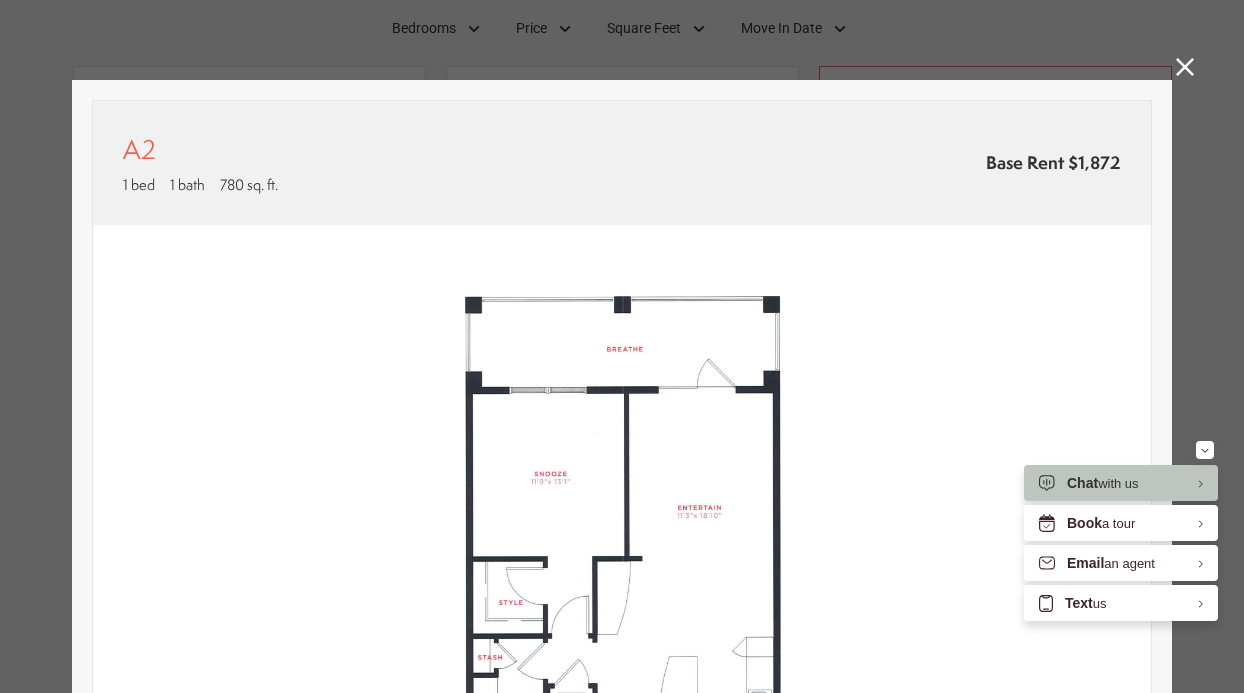 scroll, scrollTop: 0, scrollLeft: 0, axis: both 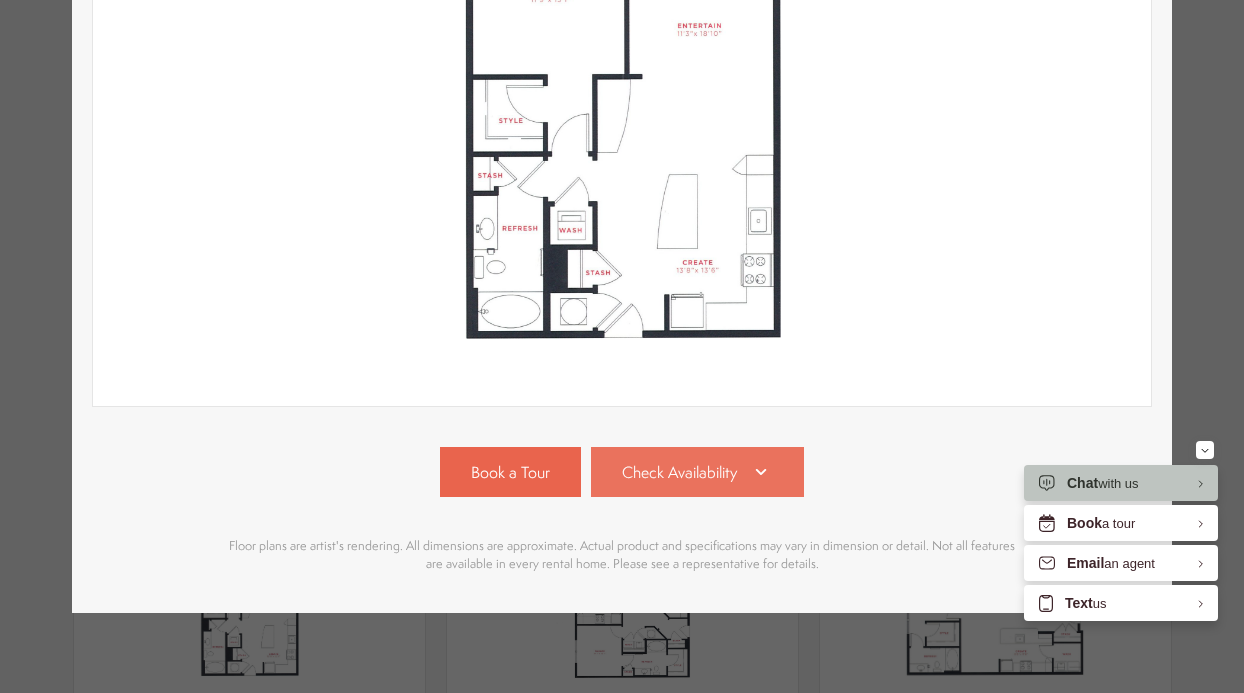 click on "Check Availability" at bounding box center (679, 472) 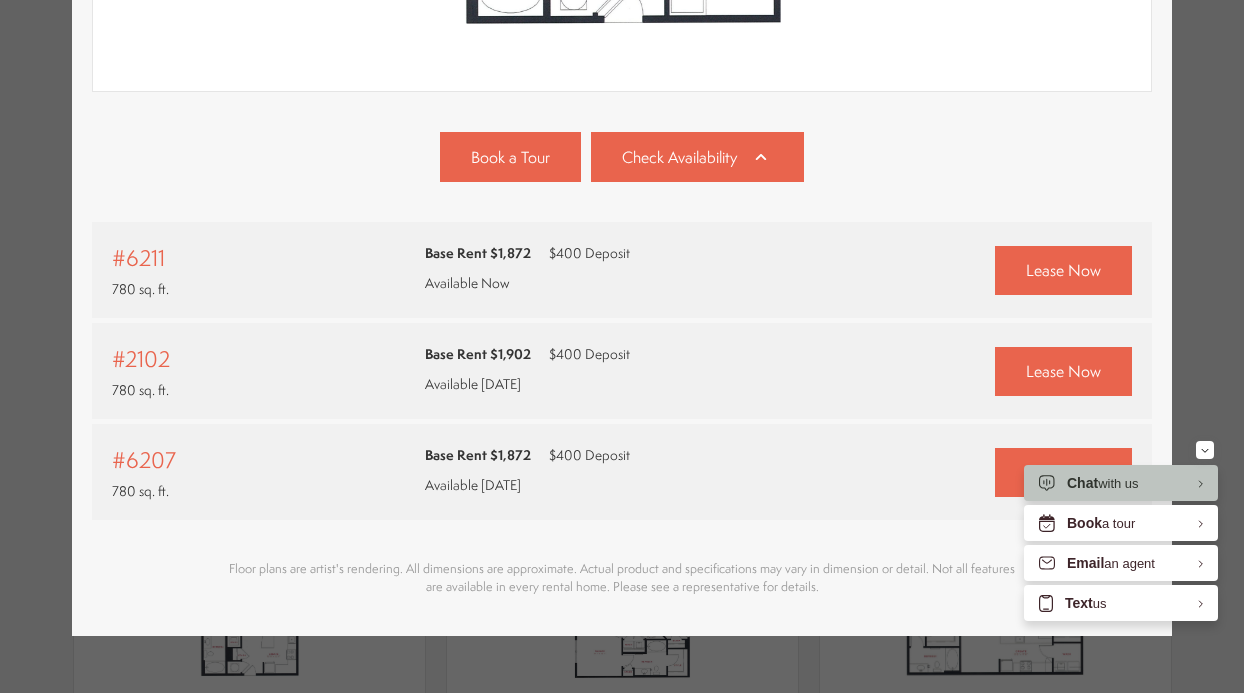 scroll, scrollTop: 817, scrollLeft: 0, axis: vertical 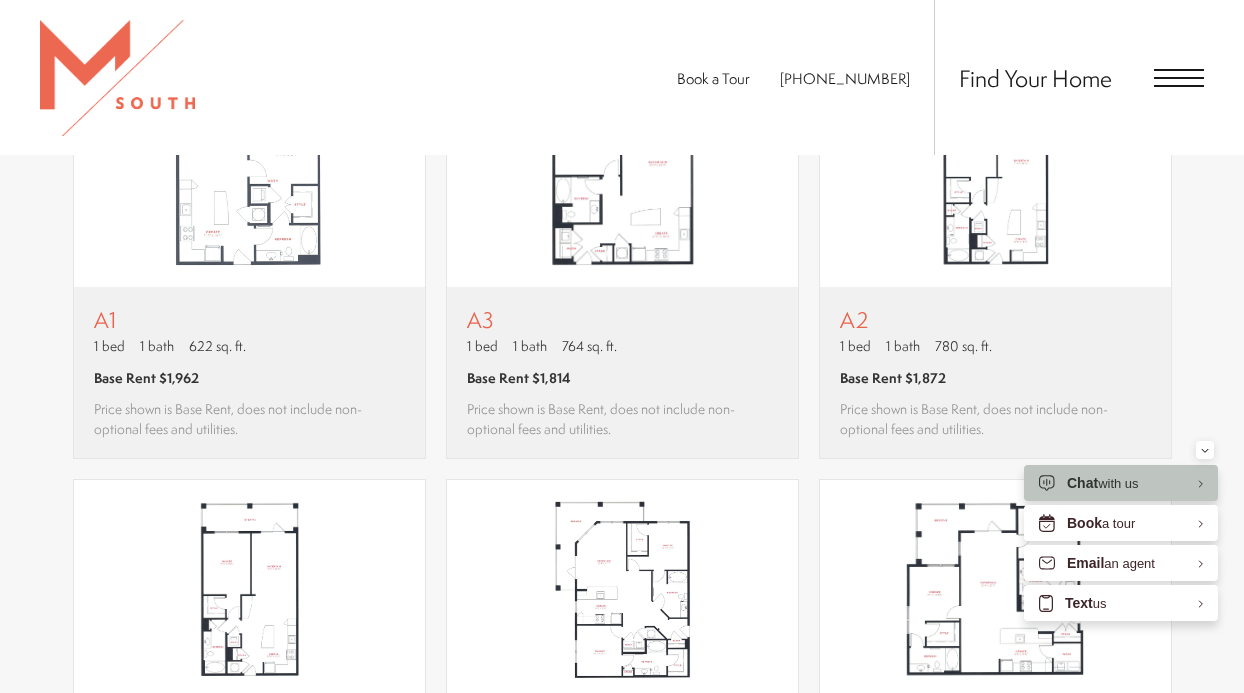 click on "A1
1 bed 1 bath 622 sq. ft.
Base Rent $1,962
Price shown is Base Rent, does not include non-optional fees and utilities.
A3 1 bed" at bounding box center [622, 676] 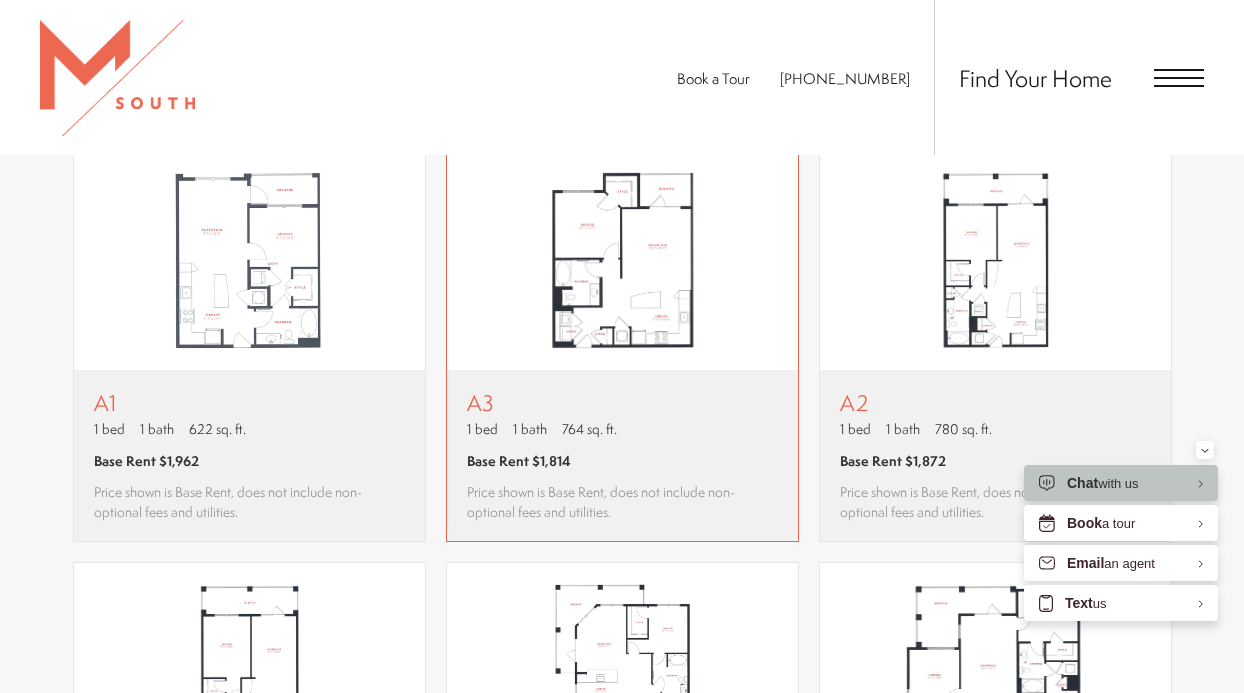 scroll, scrollTop: 1203, scrollLeft: 0, axis: vertical 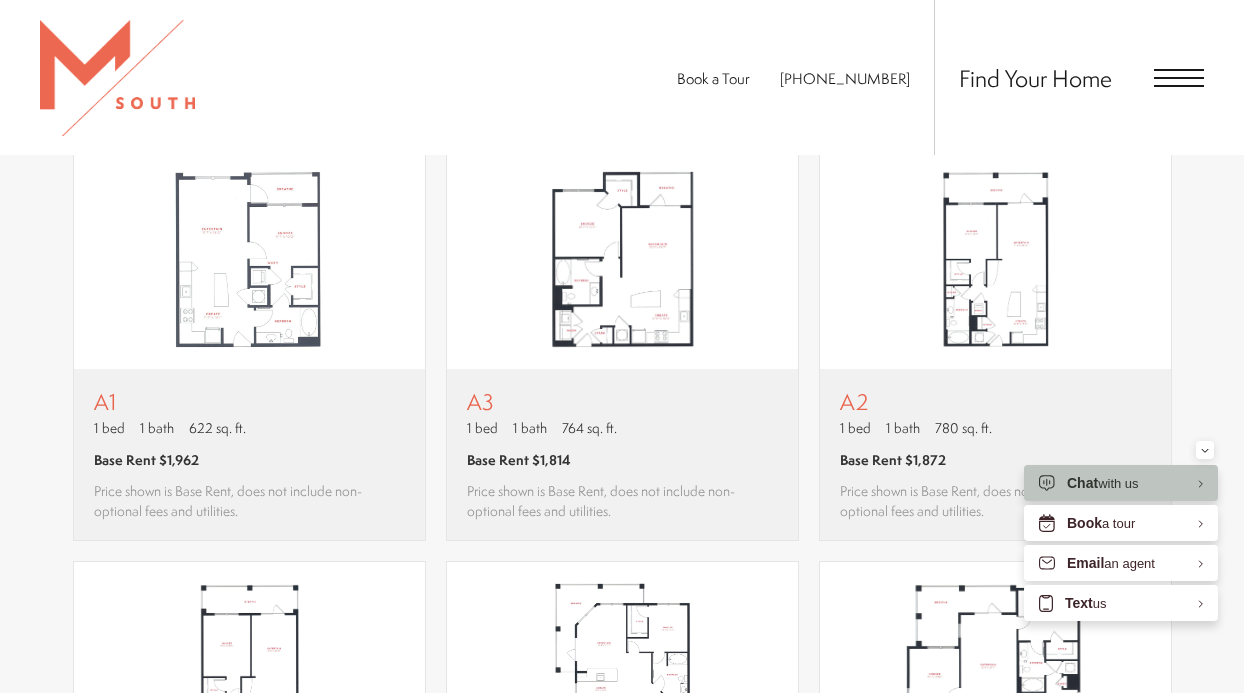 click on "A1
1 bed 1 bath 622 sq. ft.
Base Rent $1,962
Price shown is Base Rent, does not include non-optional fees and utilities.
A3 1 bed" at bounding box center (622, 758) 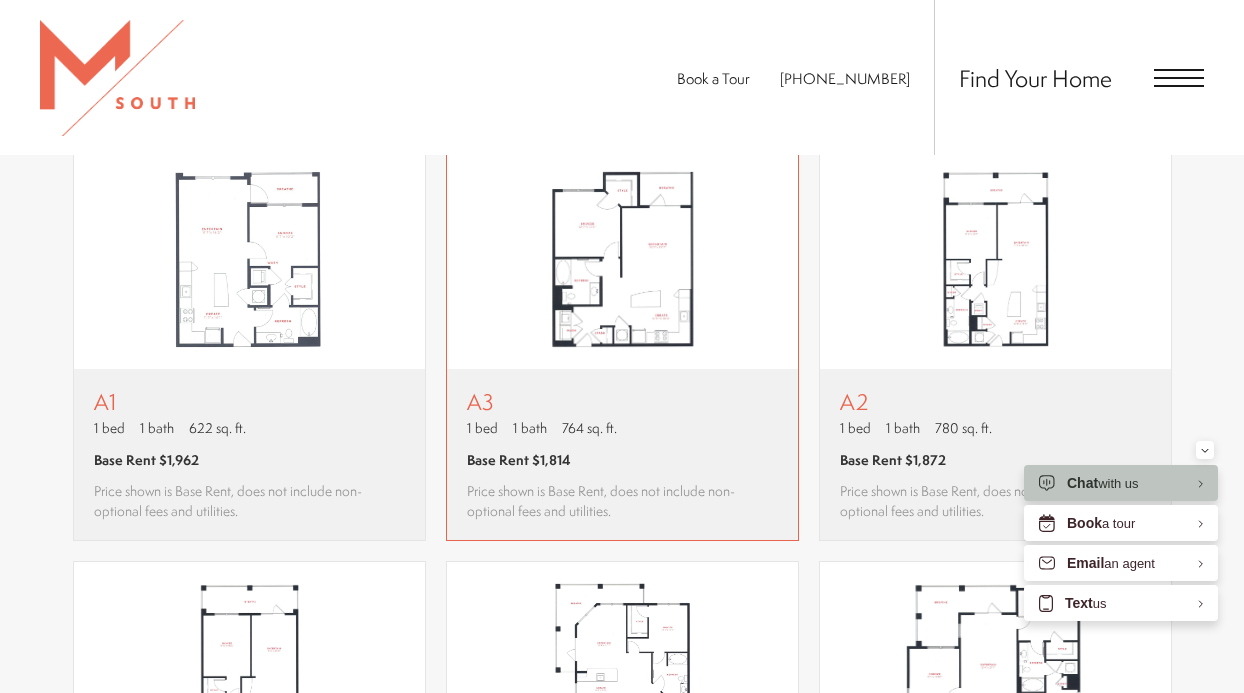 click on "1 bed 1 bath 764 sq. ft." at bounding box center (622, 428) 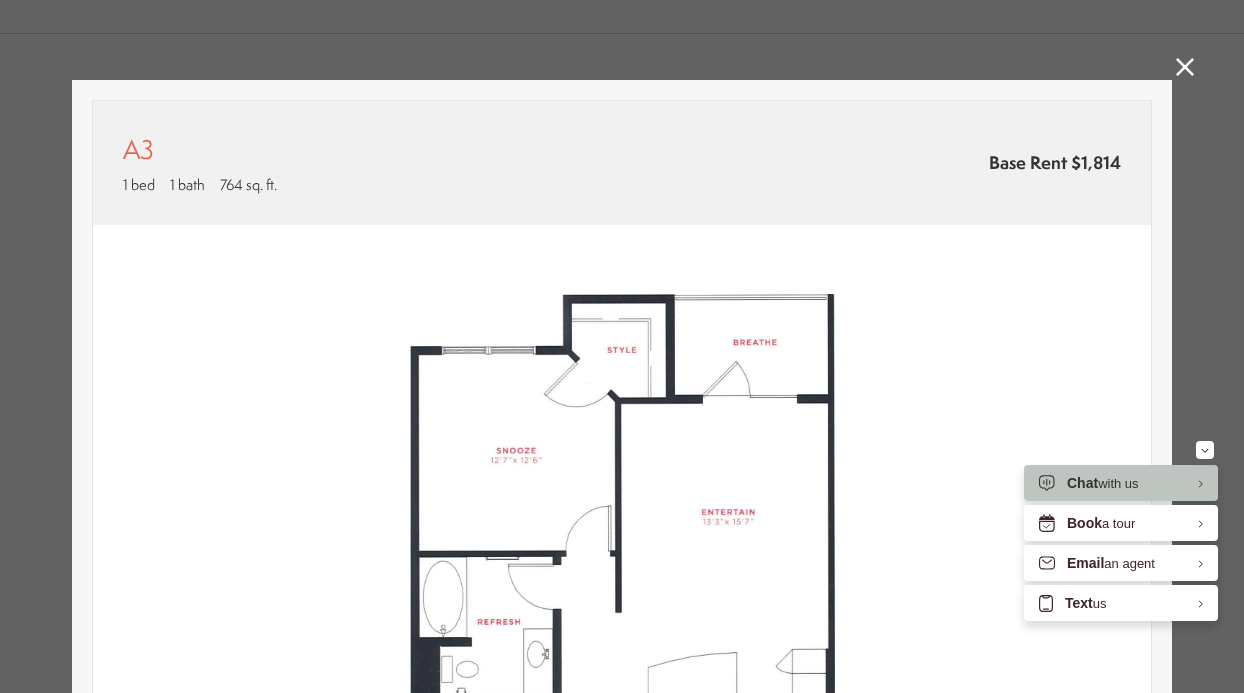 scroll, scrollTop: 0, scrollLeft: 0, axis: both 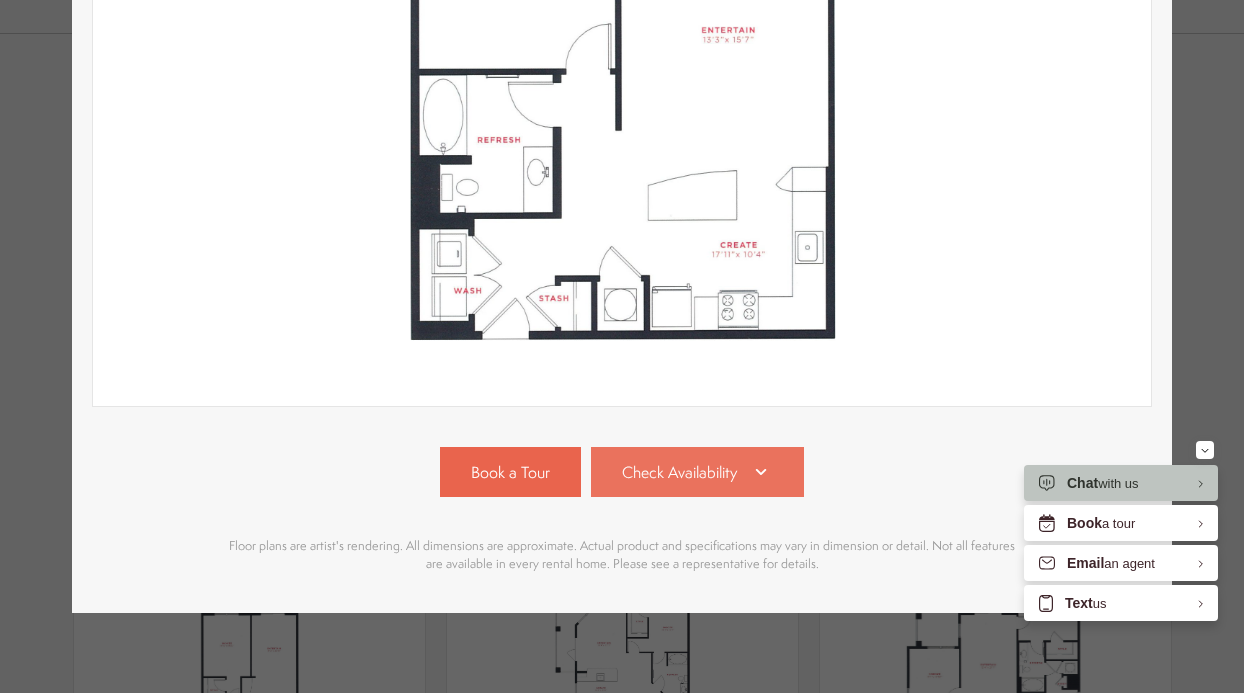 click on "Check Availability" at bounding box center [679, 472] 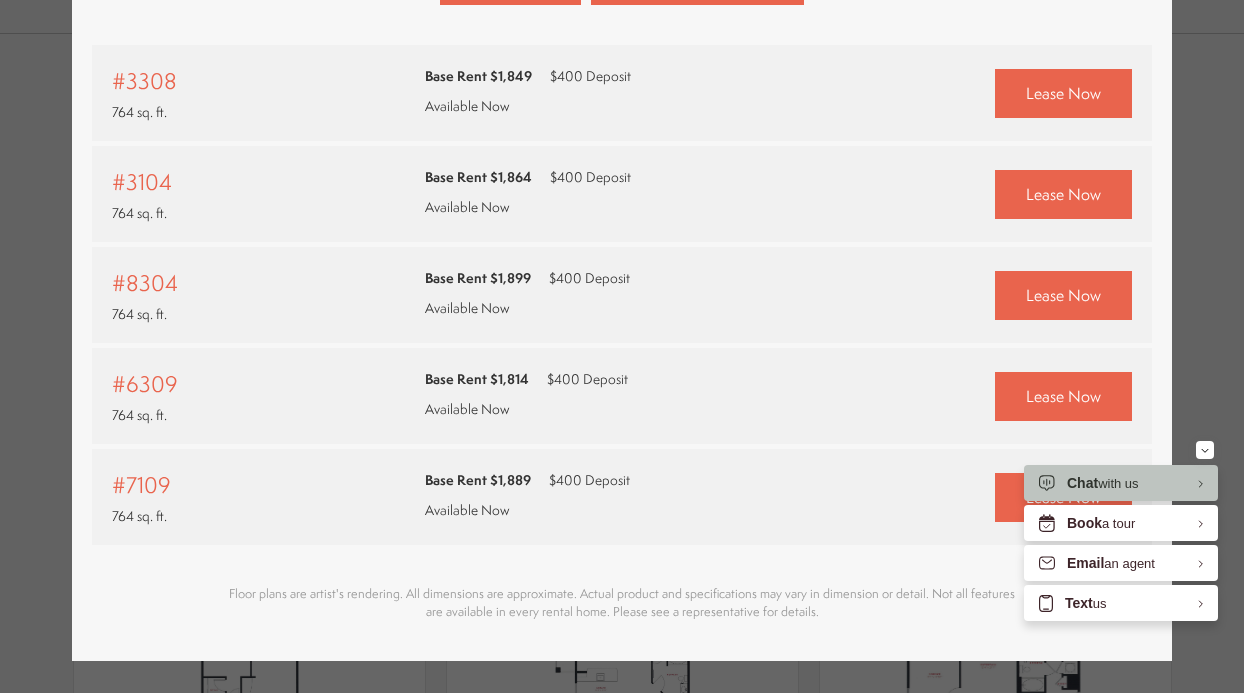 scroll, scrollTop: 968, scrollLeft: 0, axis: vertical 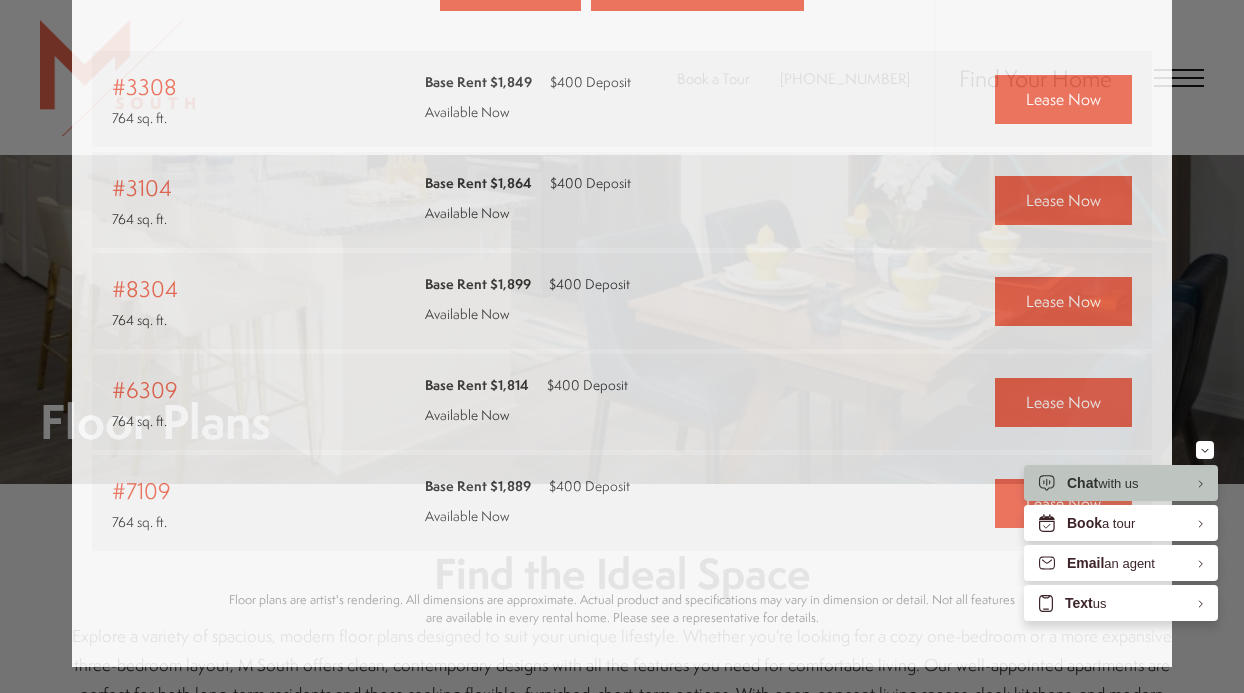 click on "A3
1 bed 1 bath 764 sq. ft.
Base Rent $1,814
2D
3D" at bounding box center (622, 346) 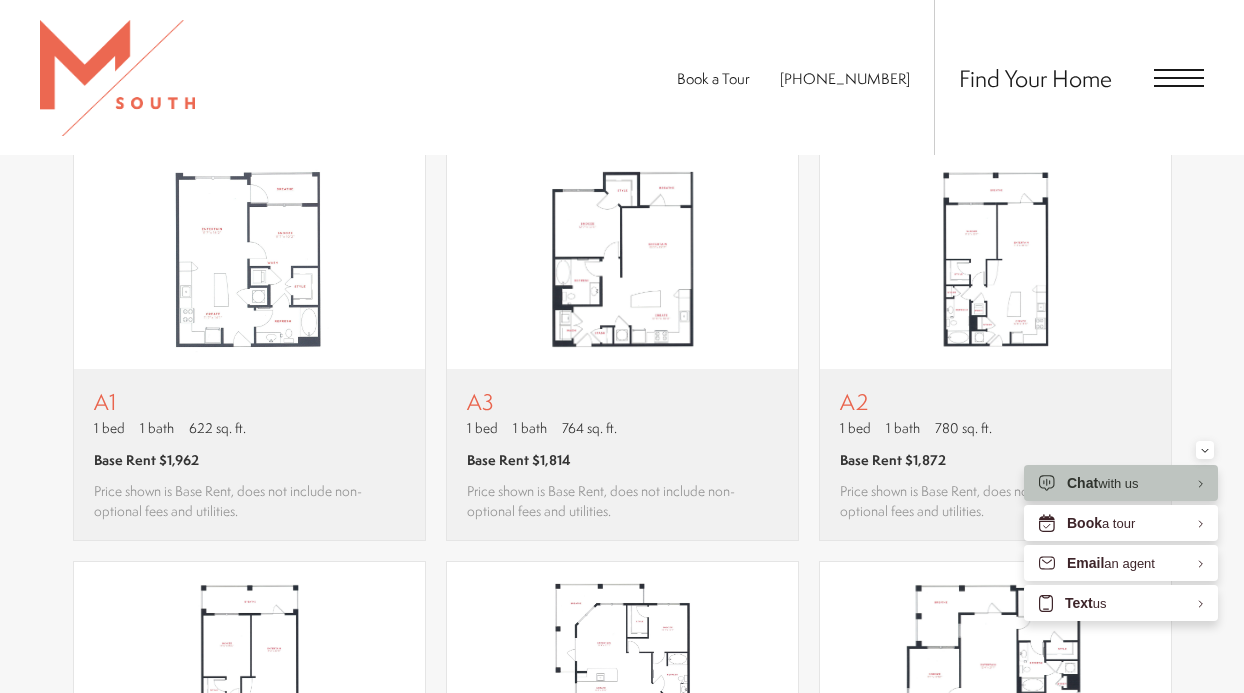 click on "Book a Tour
813-570-8014
Find Your Home" at bounding box center [622, 77] 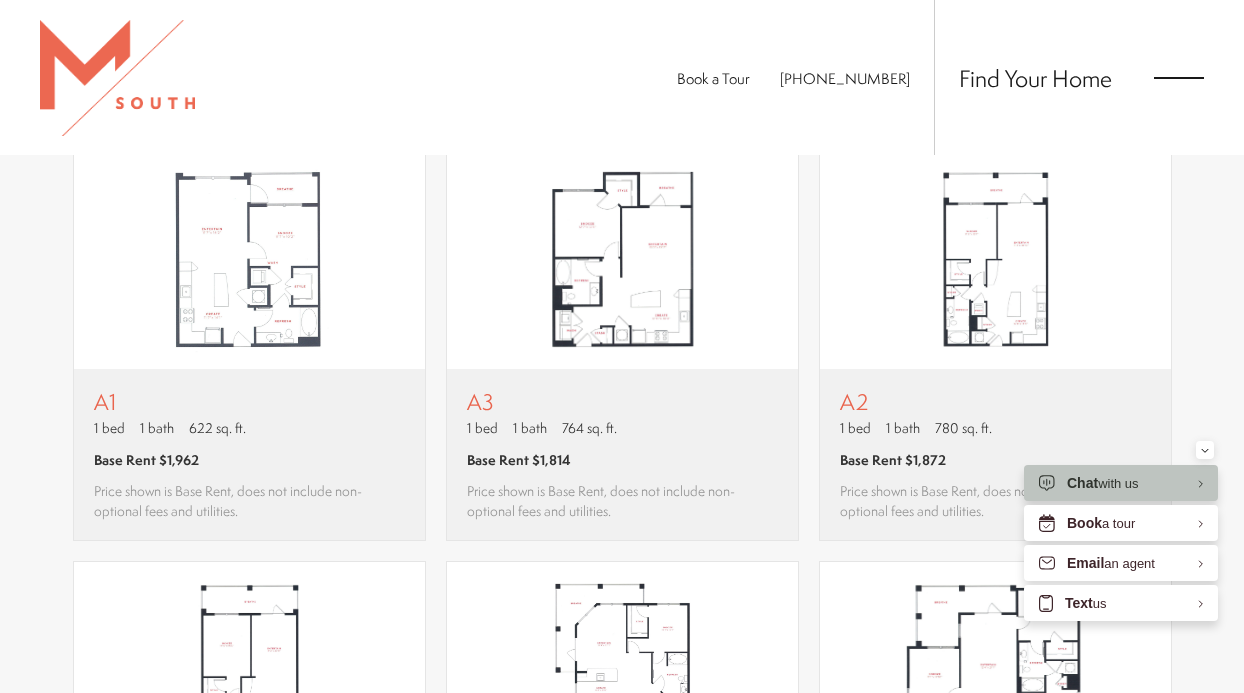 scroll, scrollTop: 0, scrollLeft: 0, axis: both 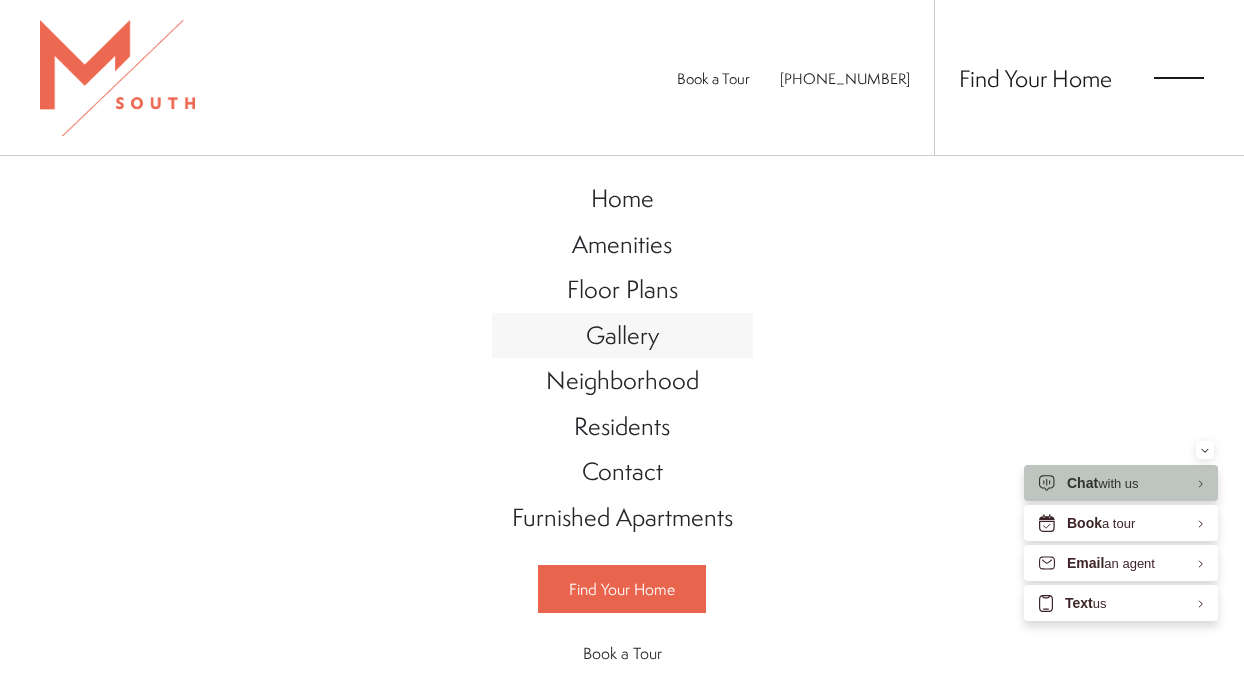 click on "Gallery" at bounding box center [622, 336] 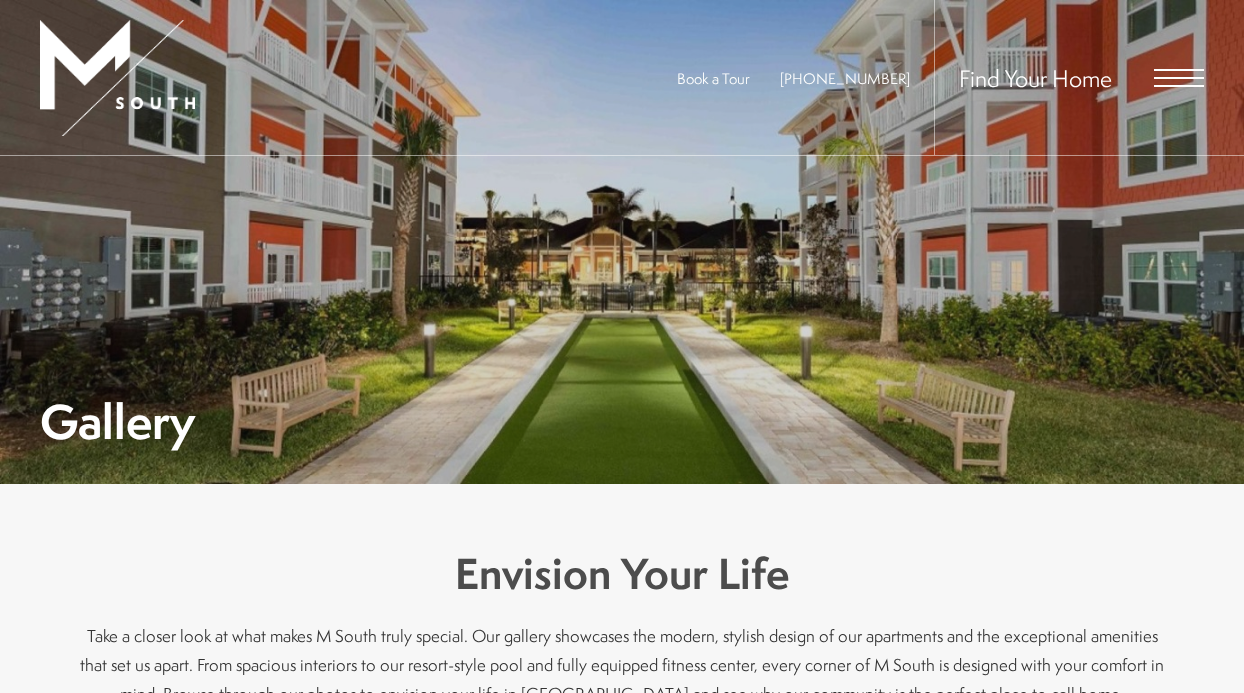 scroll, scrollTop: 91, scrollLeft: 0, axis: vertical 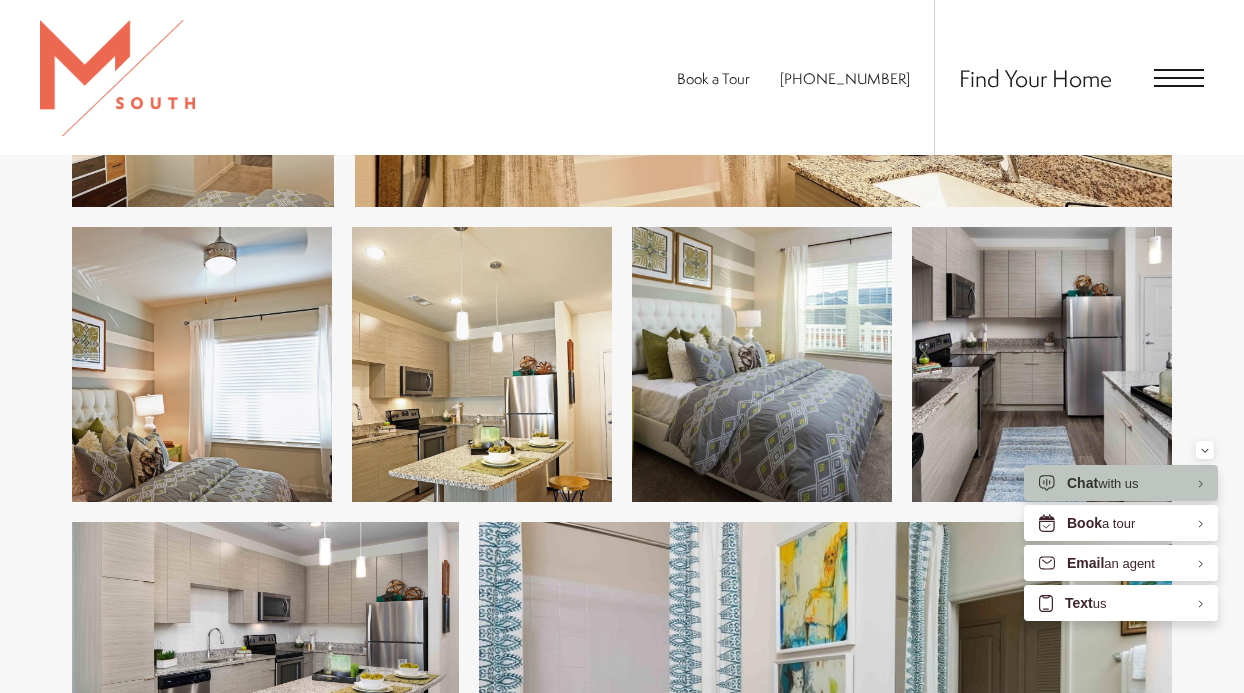 click at bounding box center [482, 364] 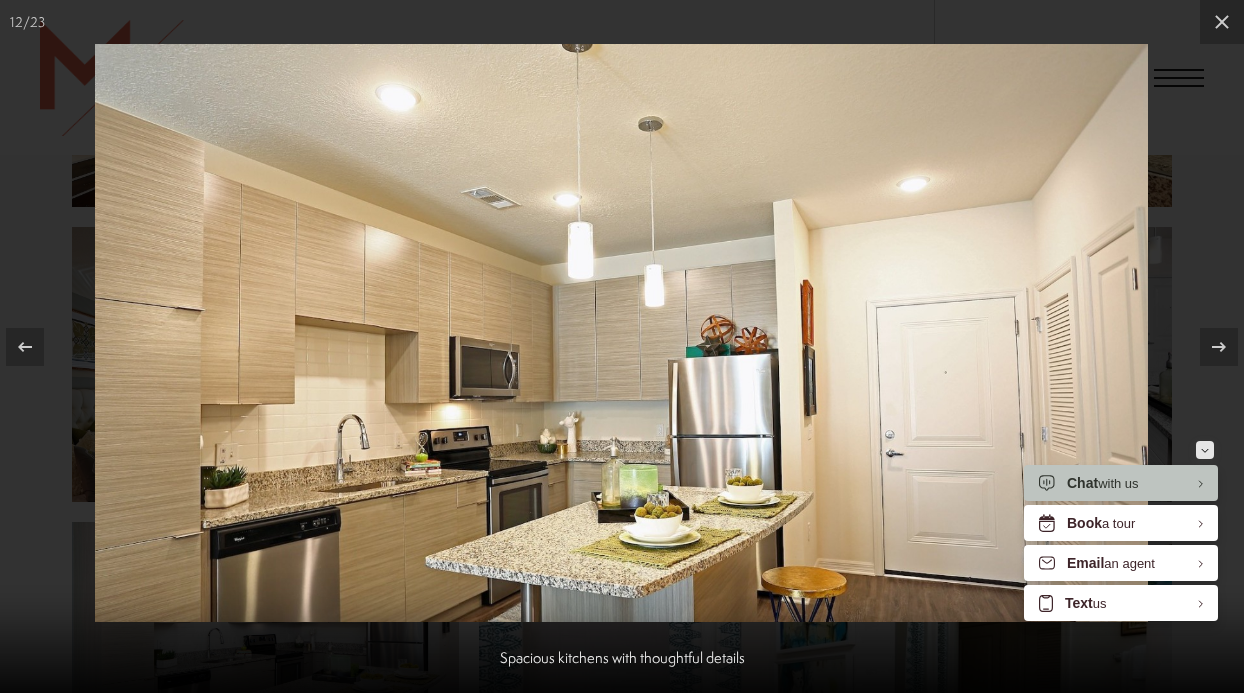 click 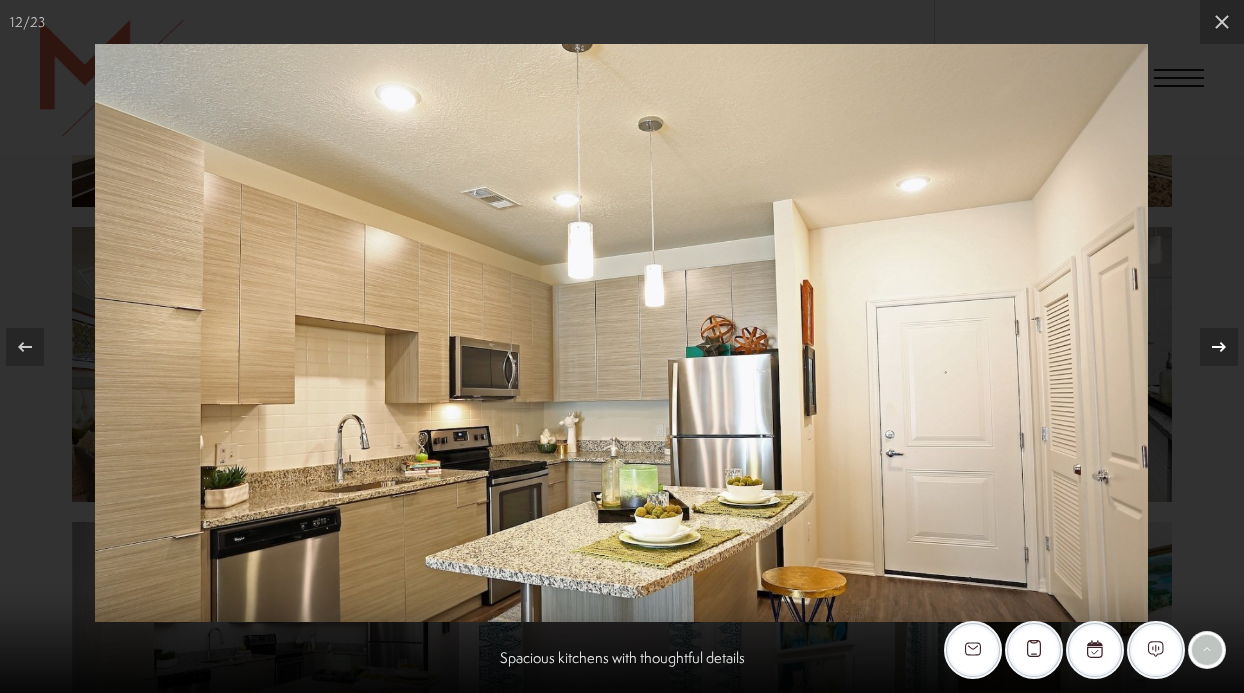 click 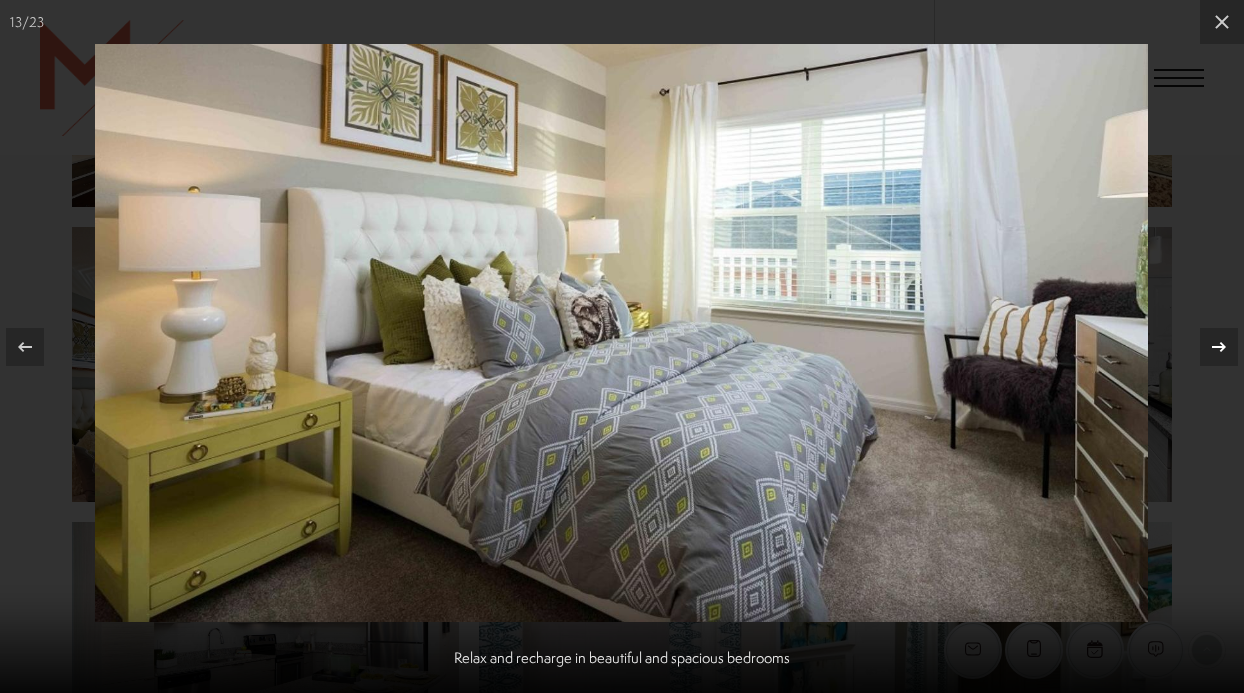click 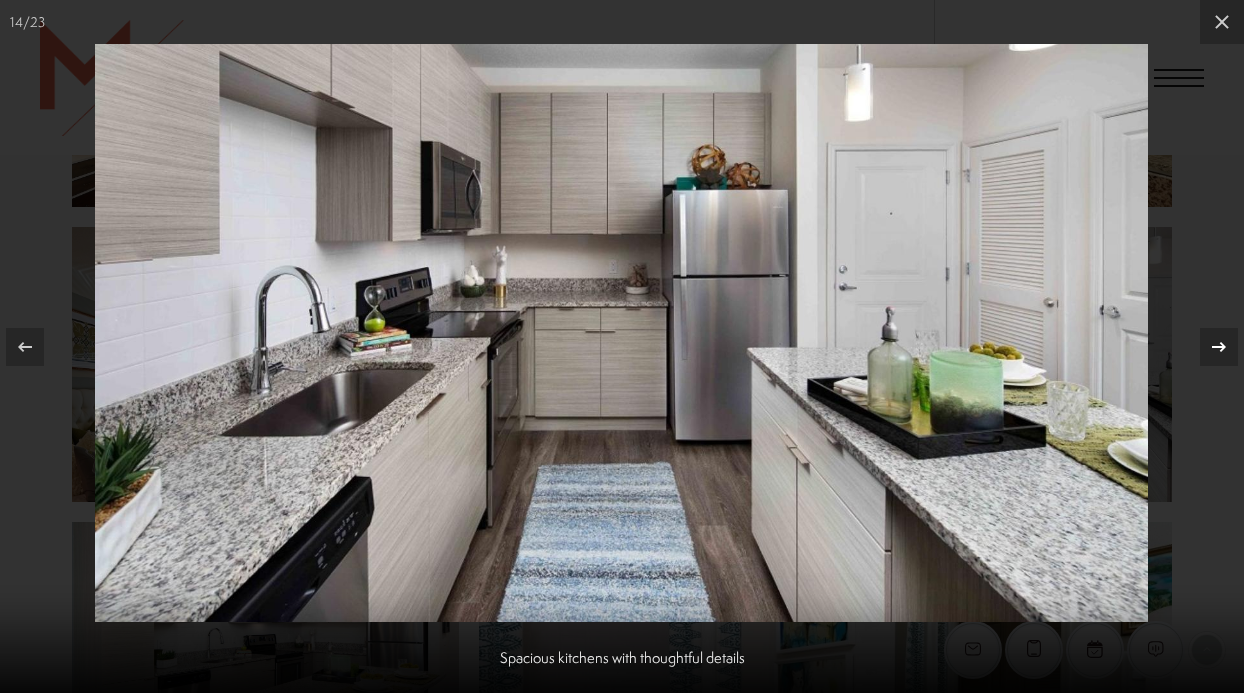 click 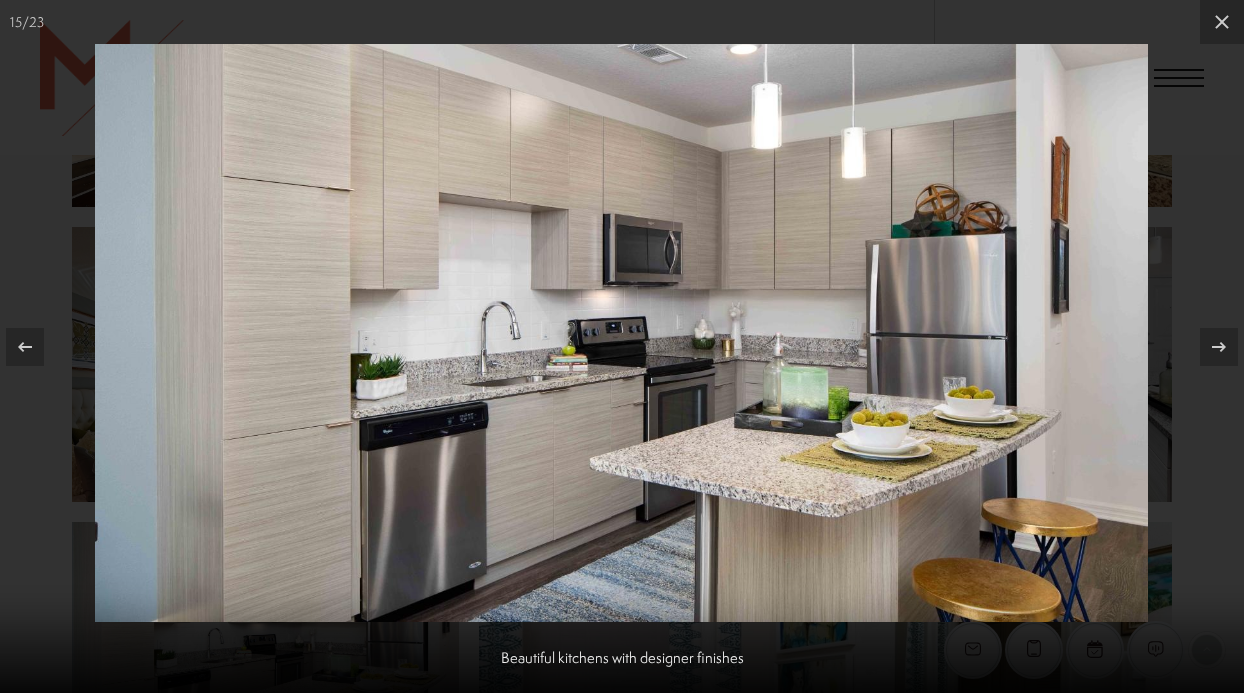 click at bounding box center (622, 346) 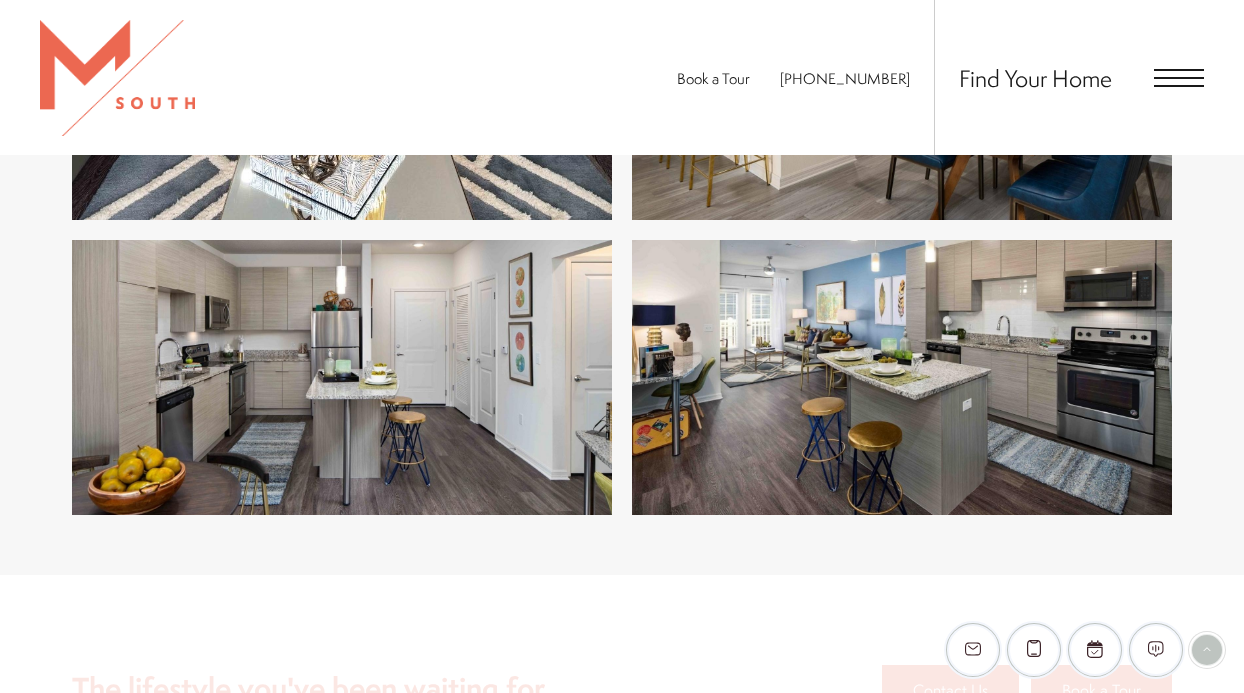scroll, scrollTop: 3675, scrollLeft: 0, axis: vertical 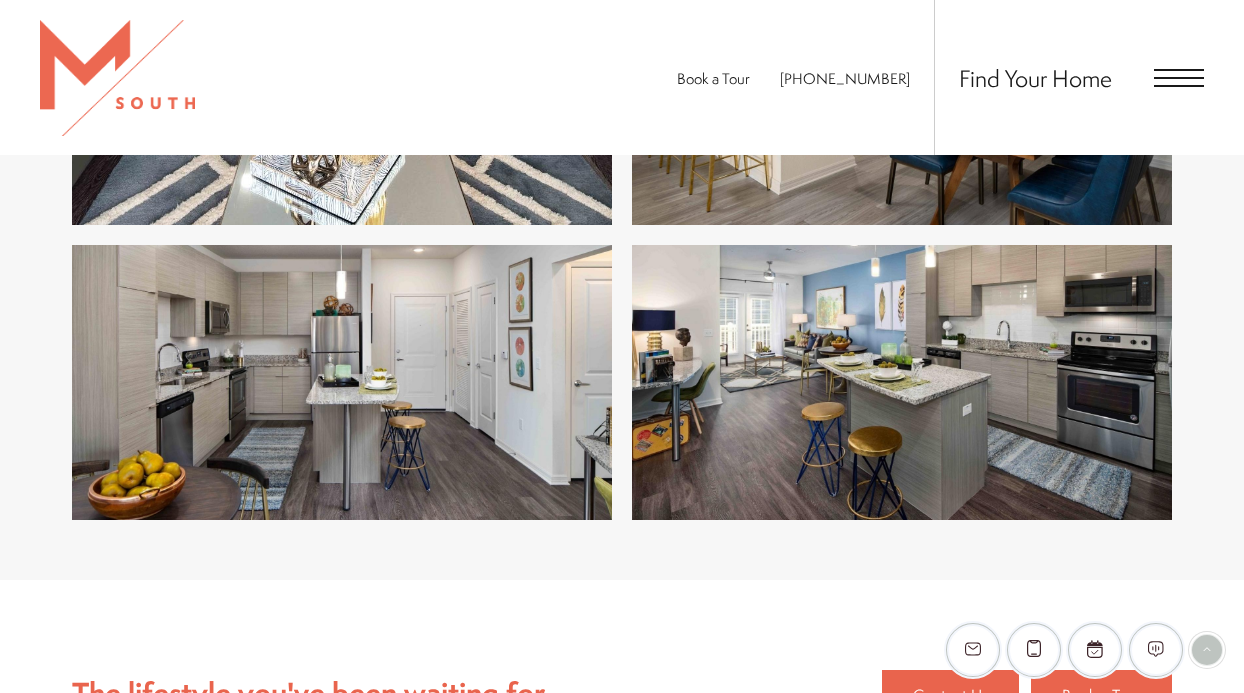click at bounding box center [902, 382] 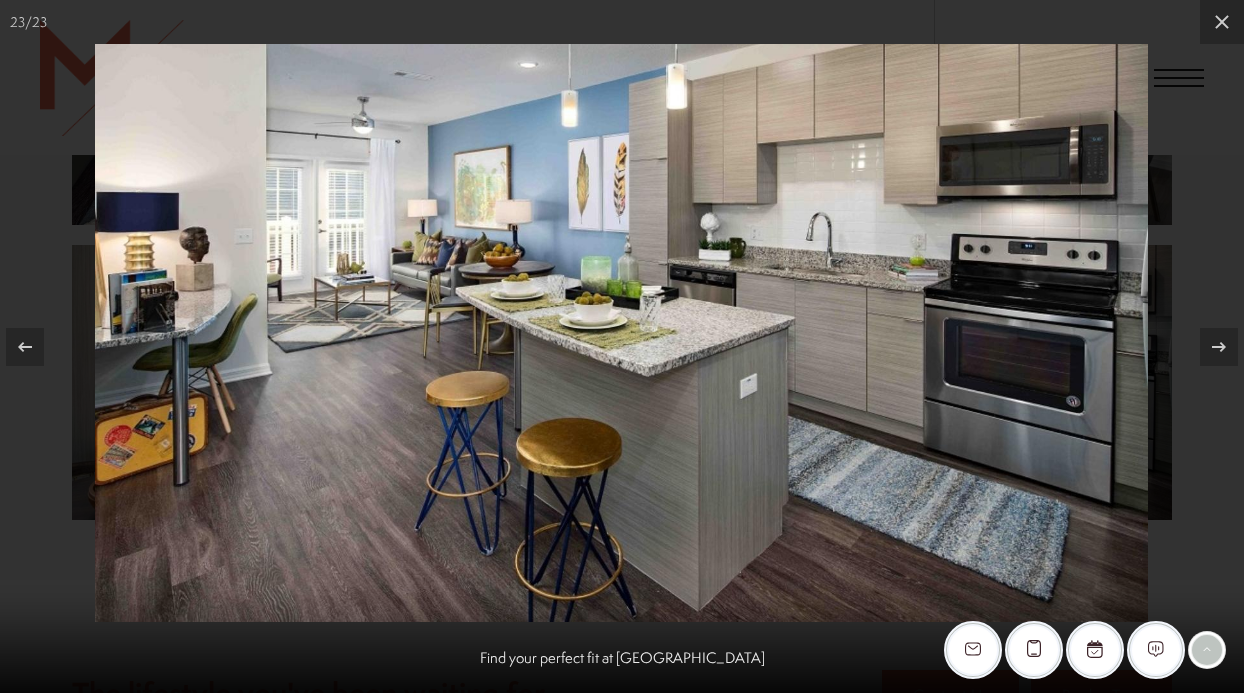 click at bounding box center [622, 346] 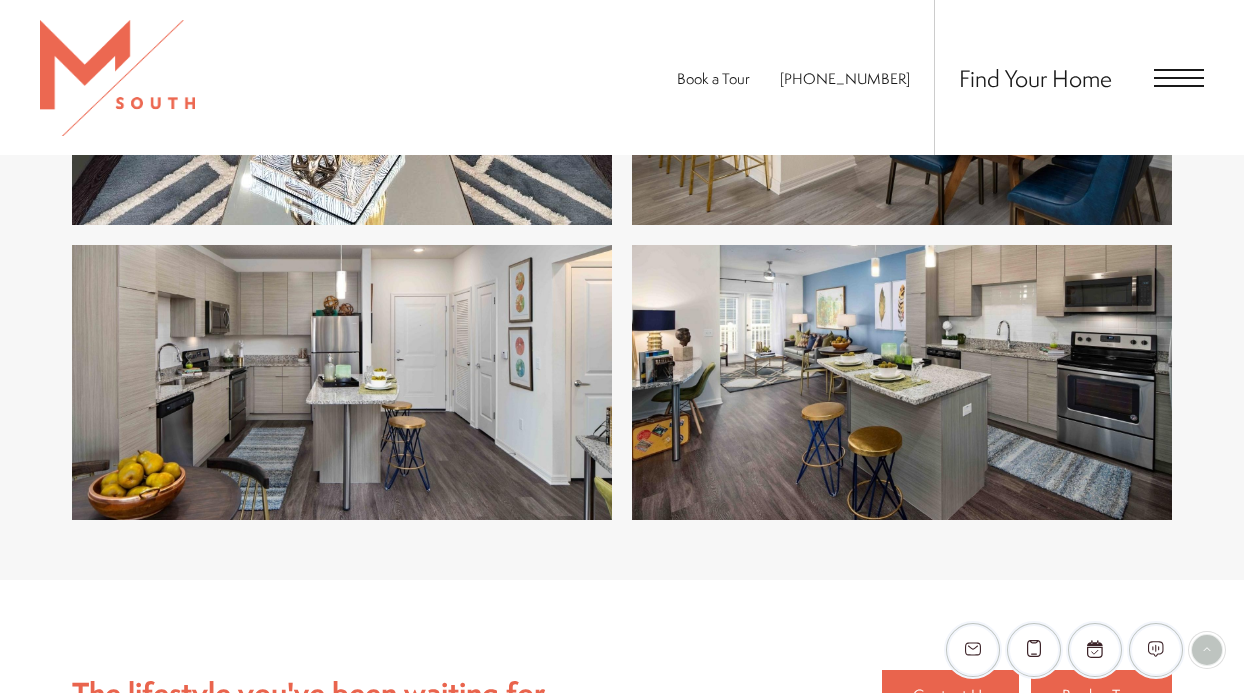 click at bounding box center [342, 382] 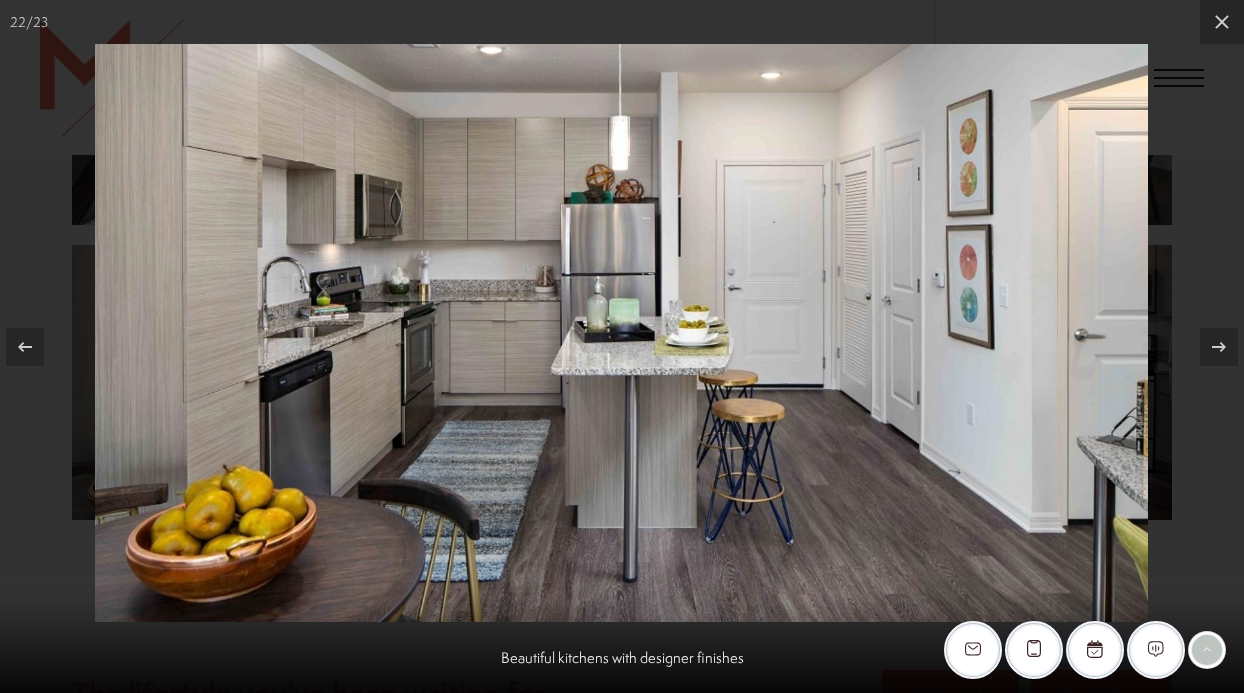 click at bounding box center [622, 346] 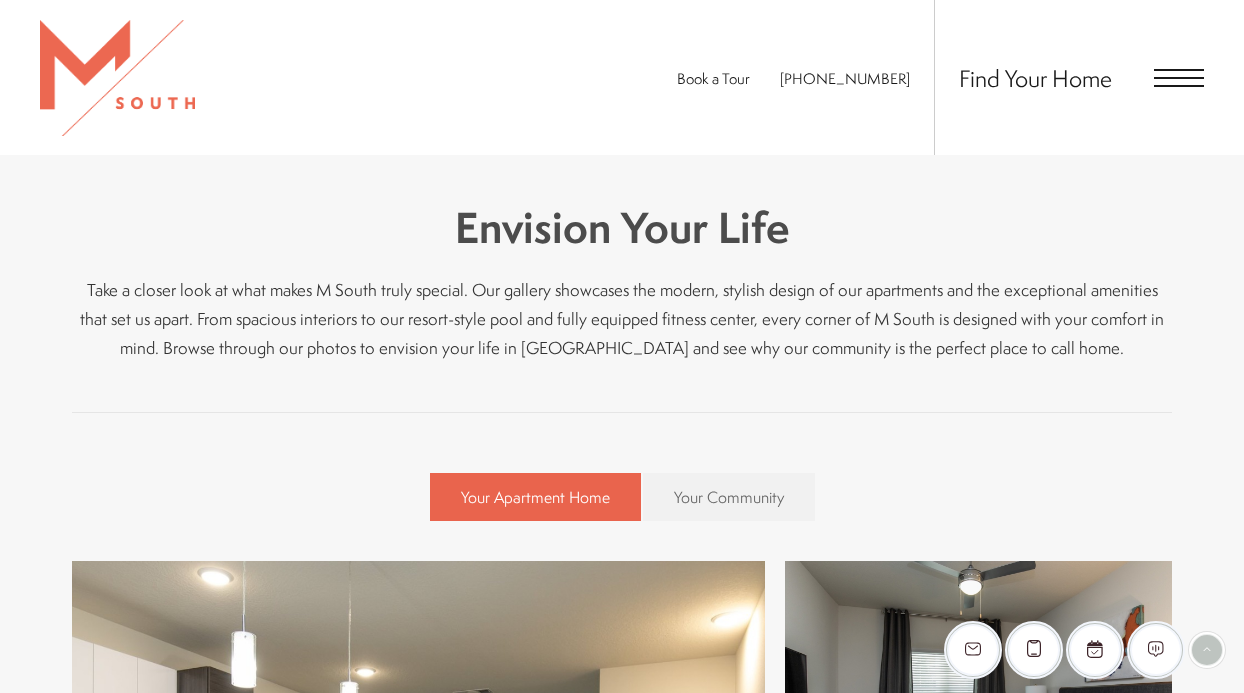scroll, scrollTop: 403, scrollLeft: 0, axis: vertical 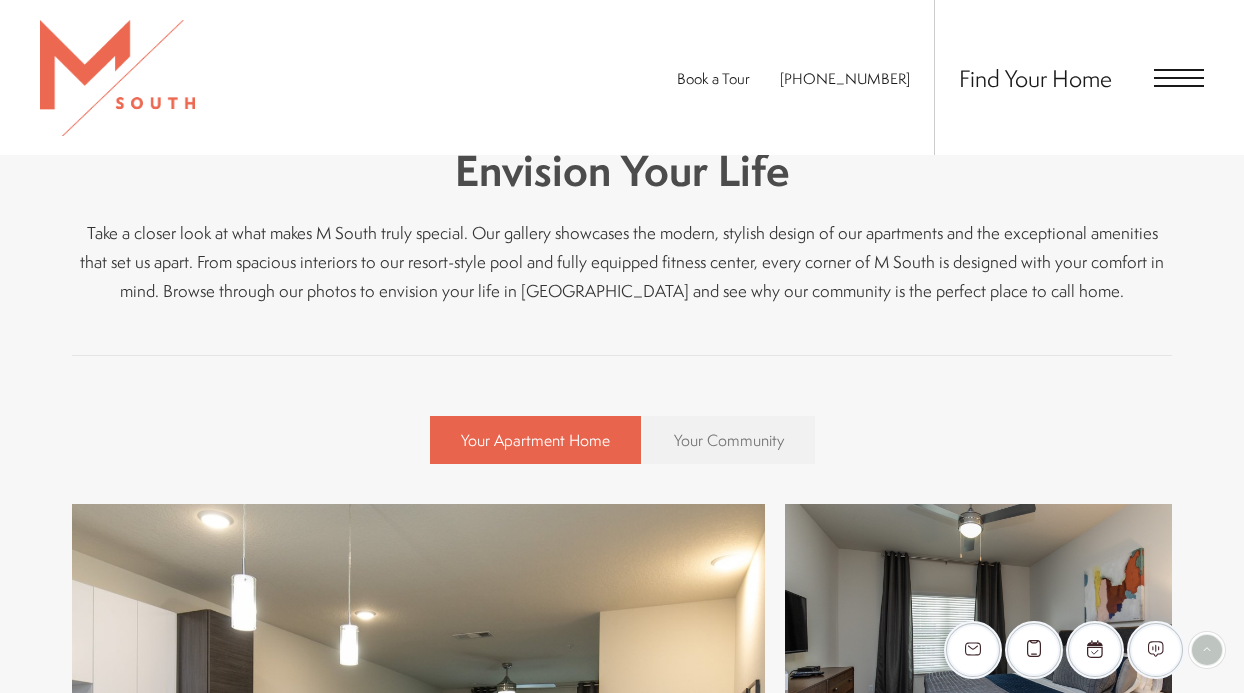 click on "Your Community" at bounding box center (729, 440) 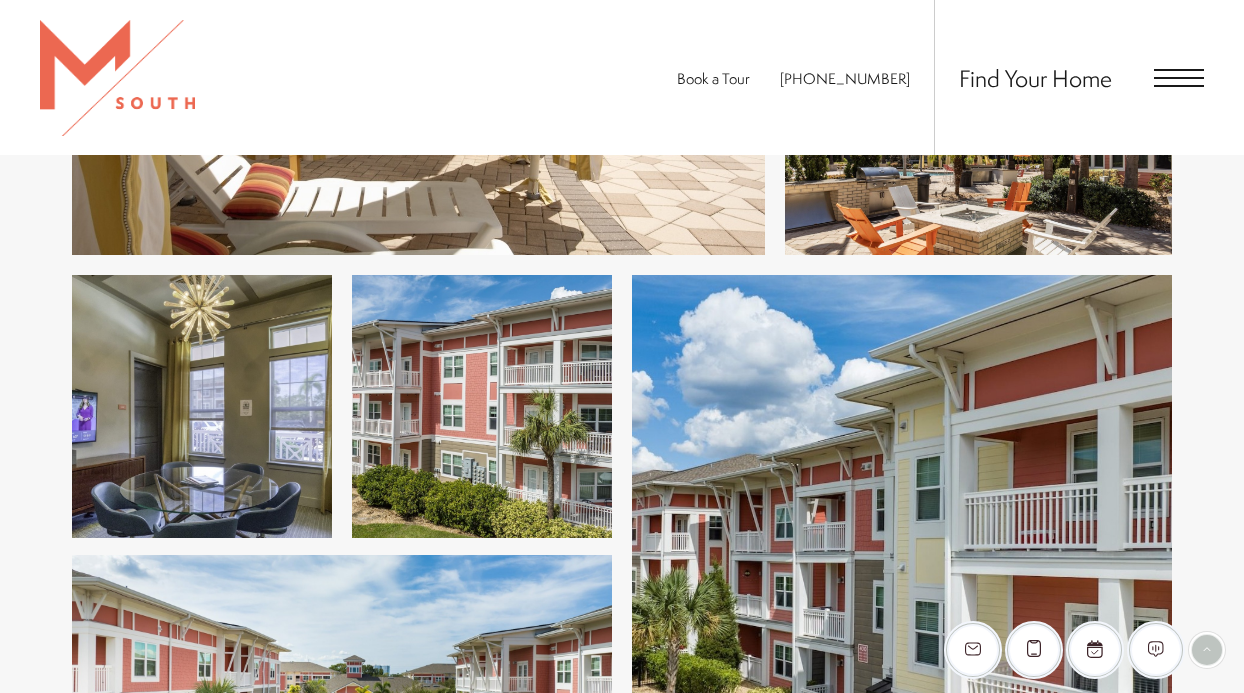 scroll, scrollTop: 1148, scrollLeft: 0, axis: vertical 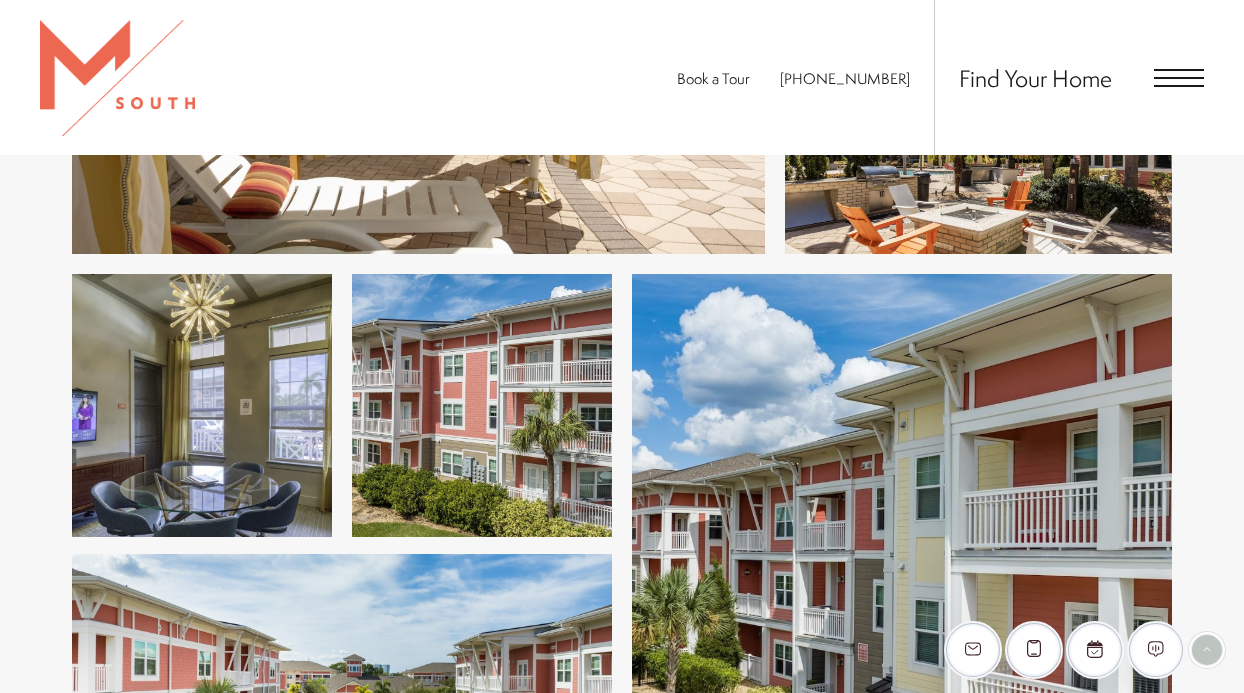 click at bounding box center [202, 405] 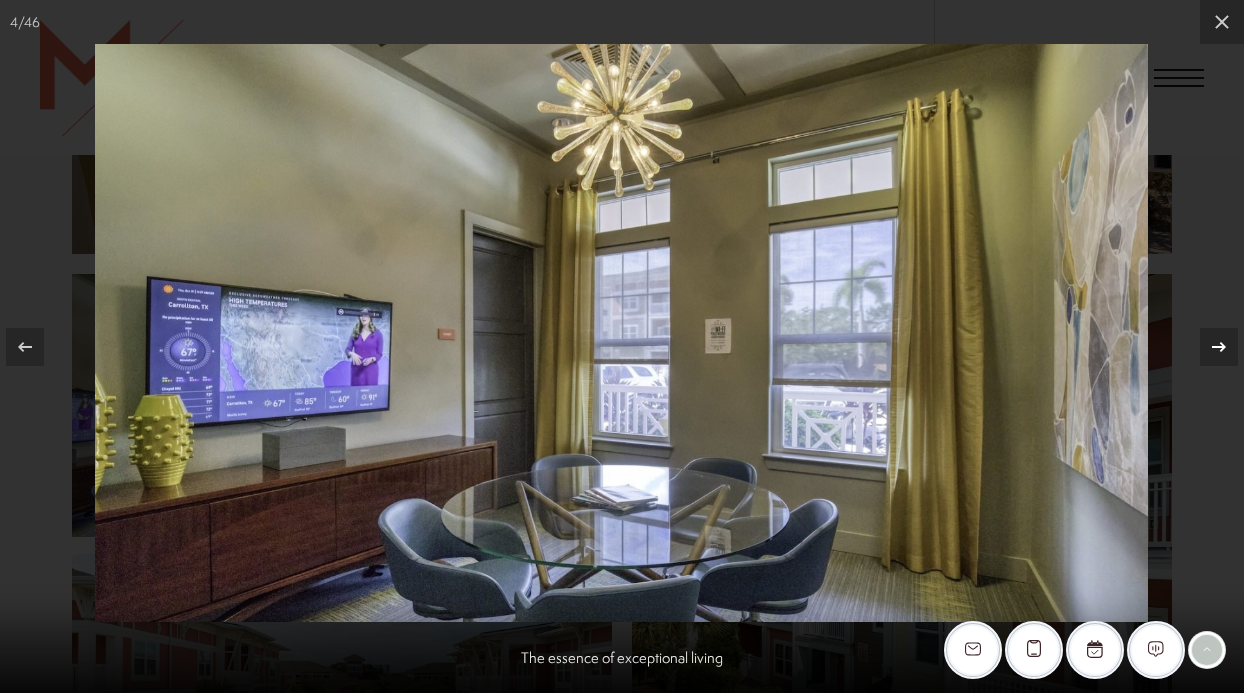 click 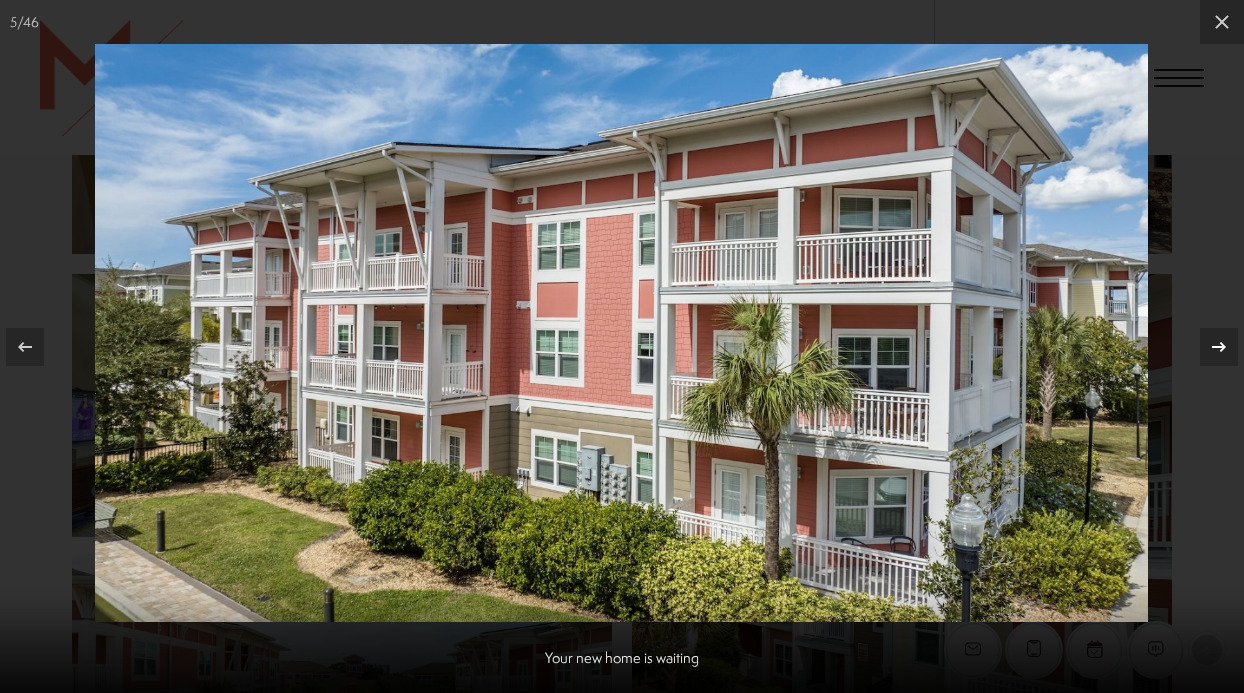 click 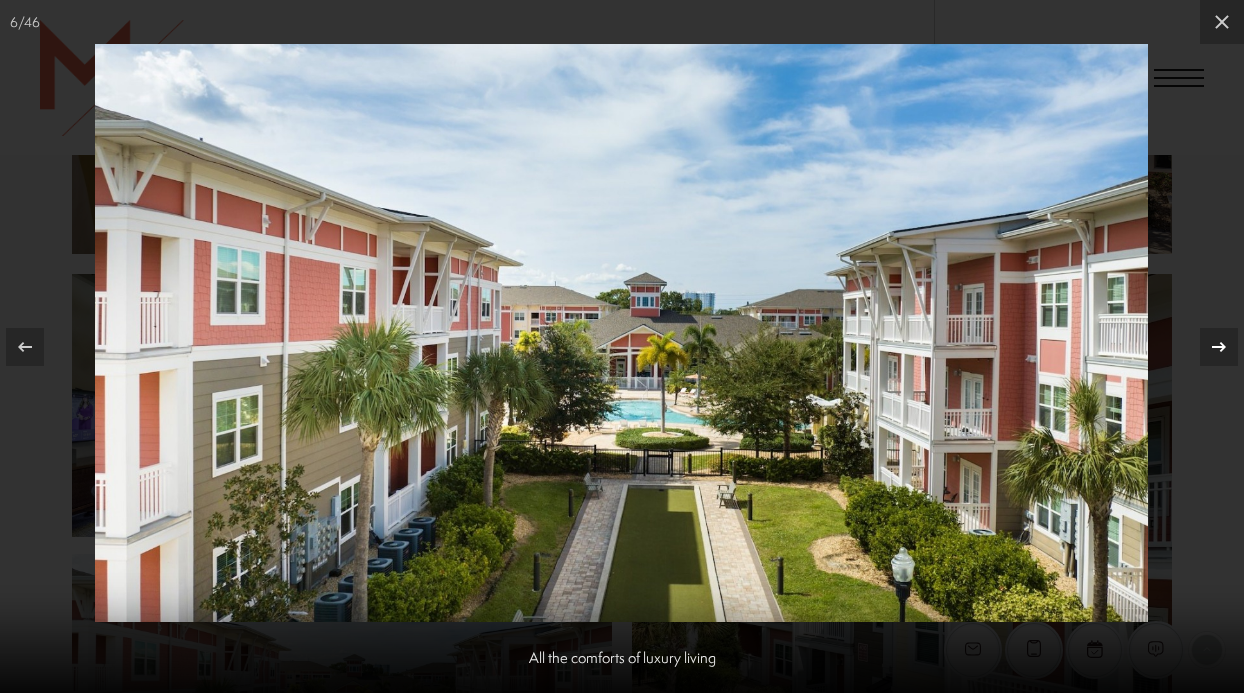 click 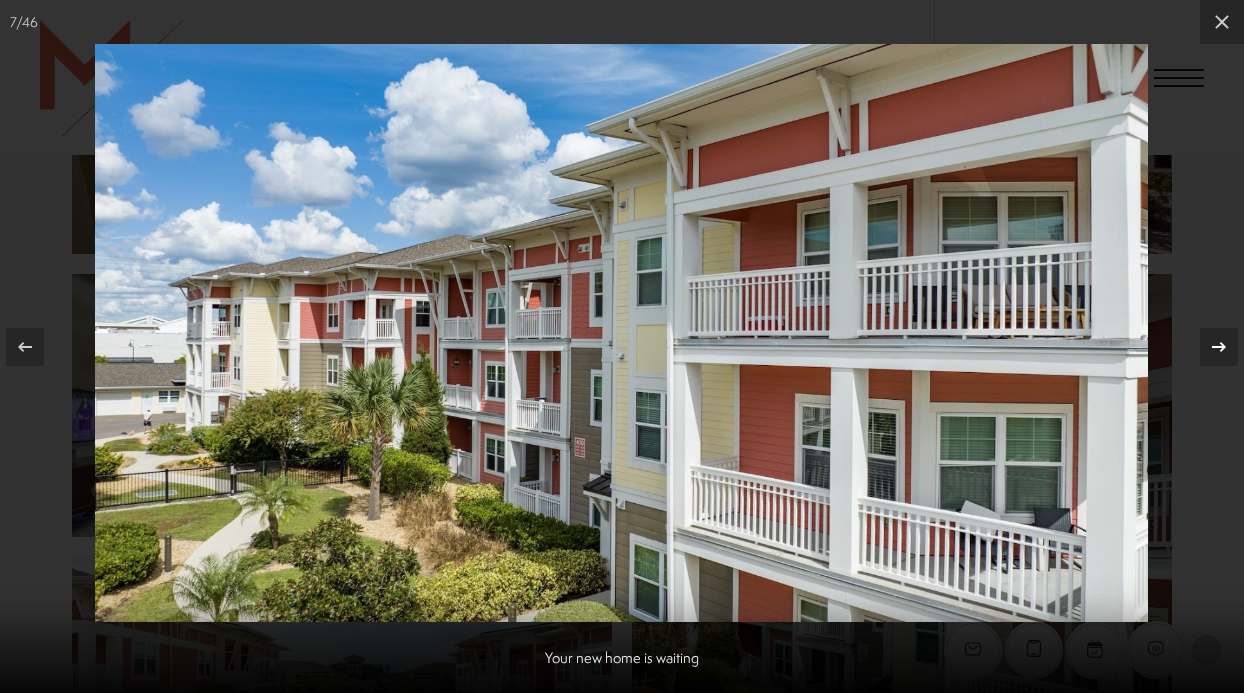 click 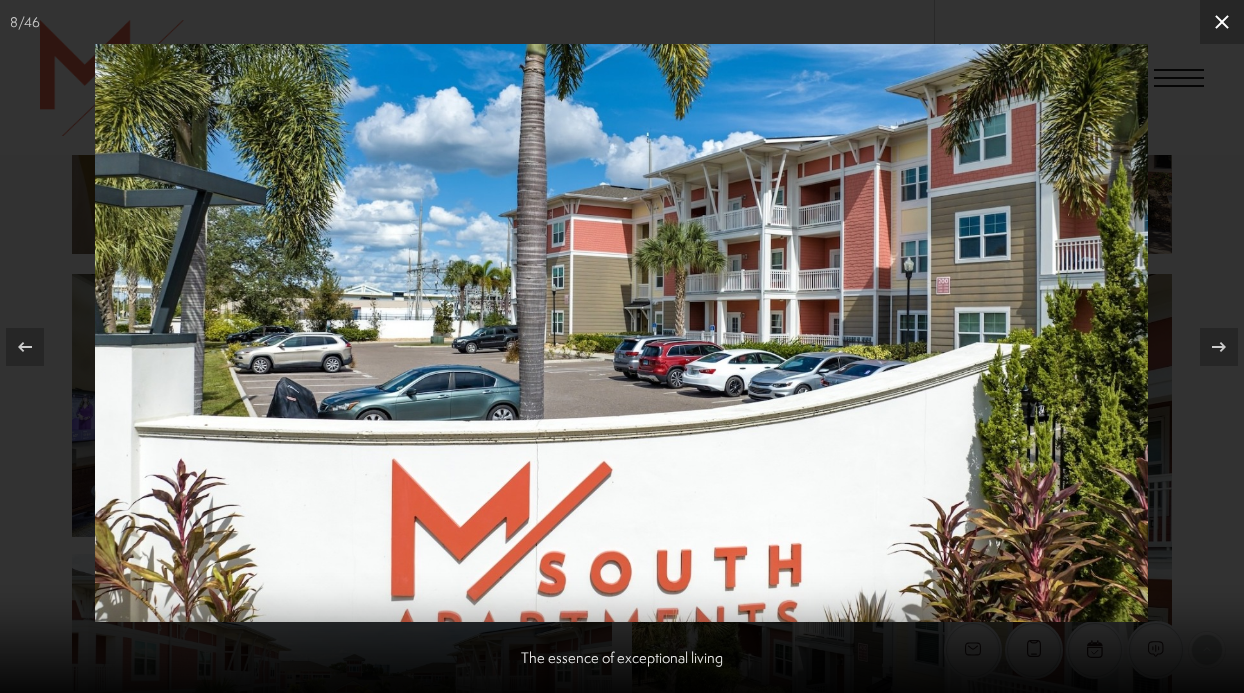 click 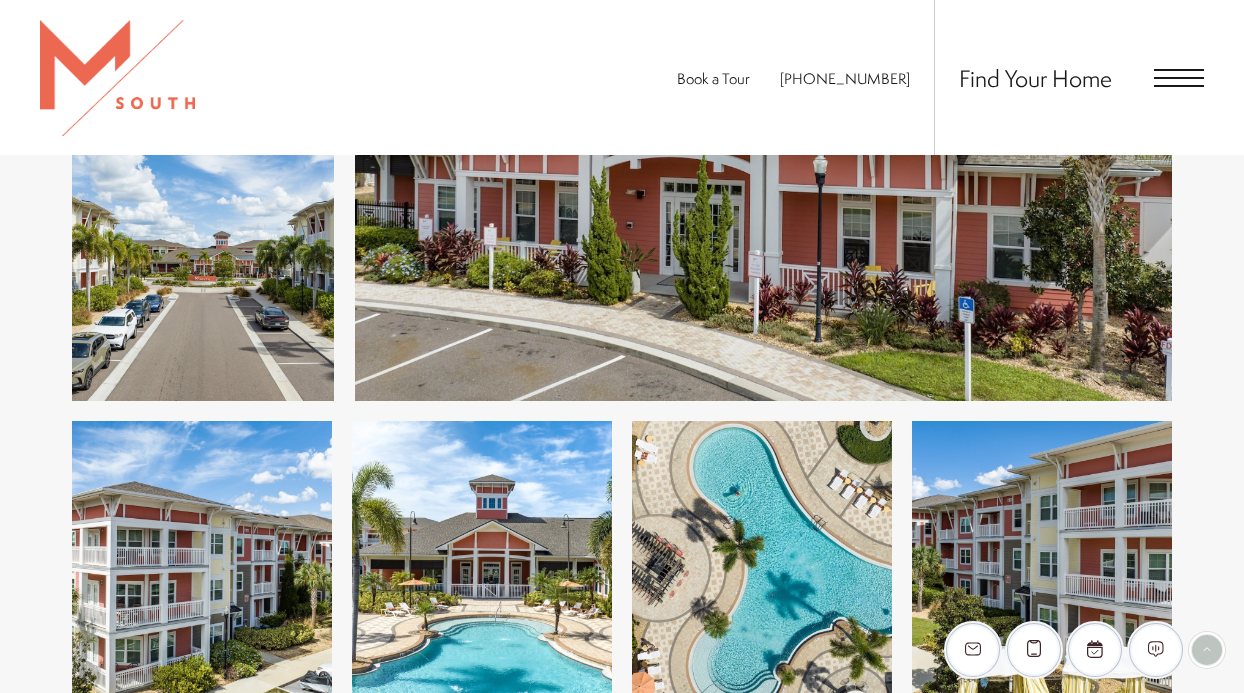 scroll, scrollTop: 2237, scrollLeft: 0, axis: vertical 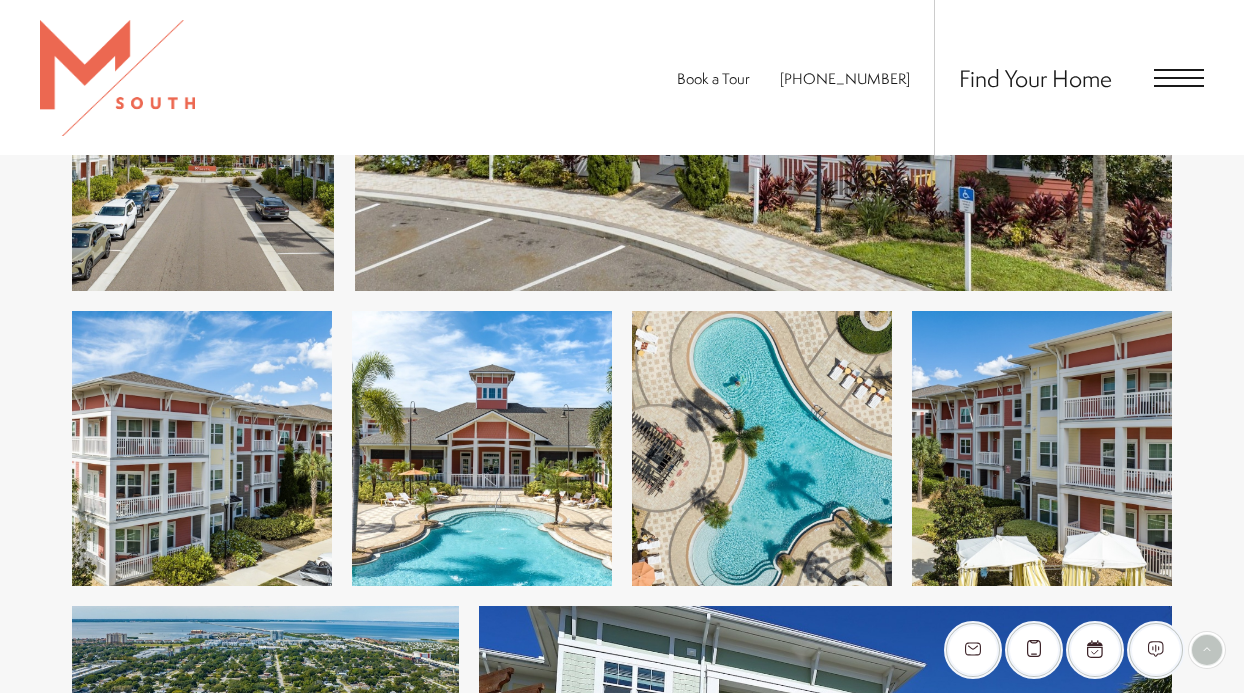 click at bounding box center (482, 448) 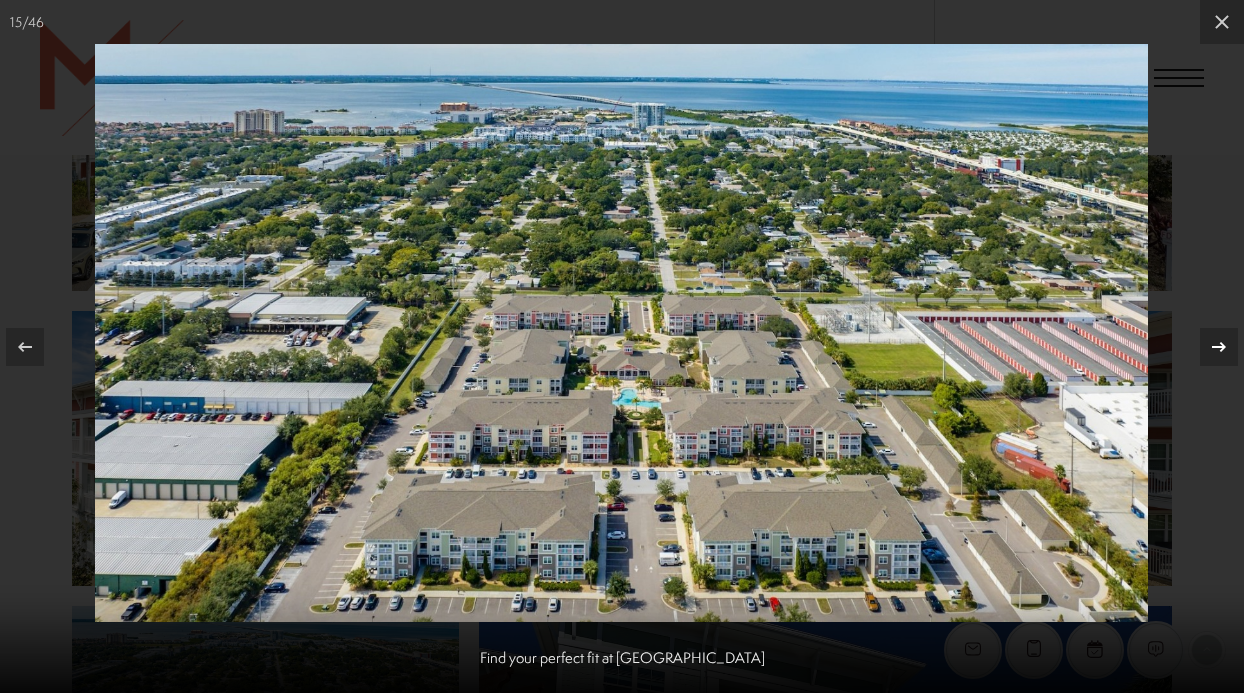 click 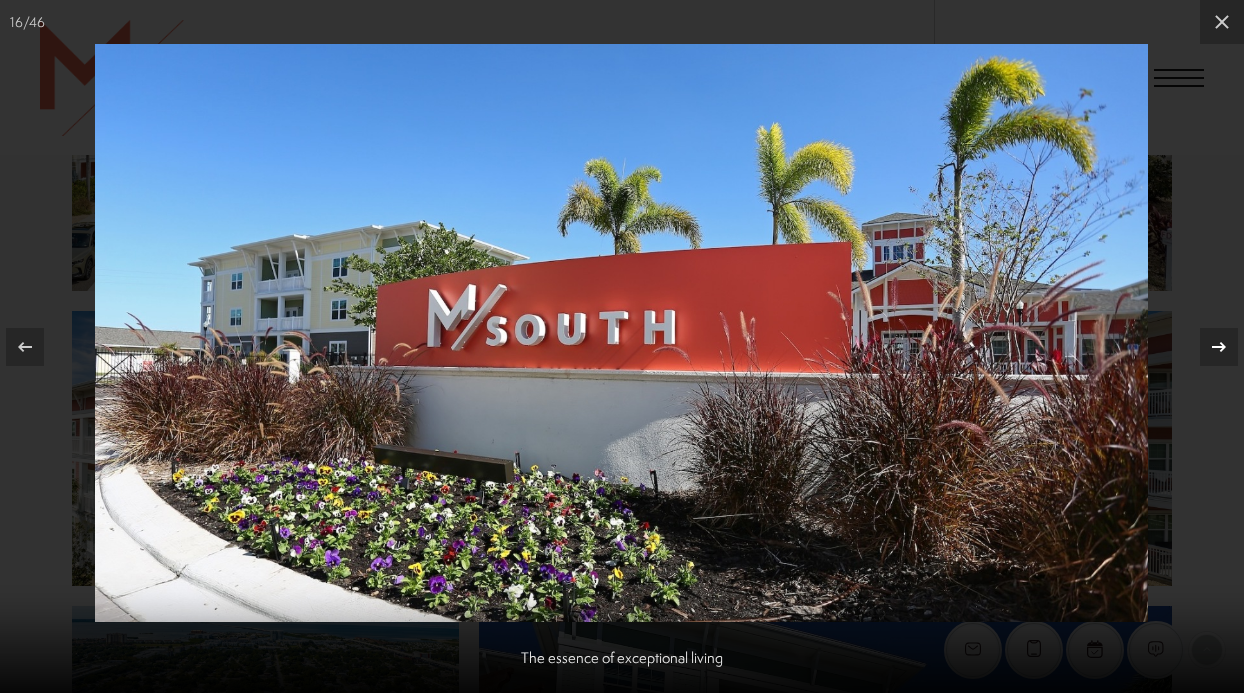 click at bounding box center [1219, 347] 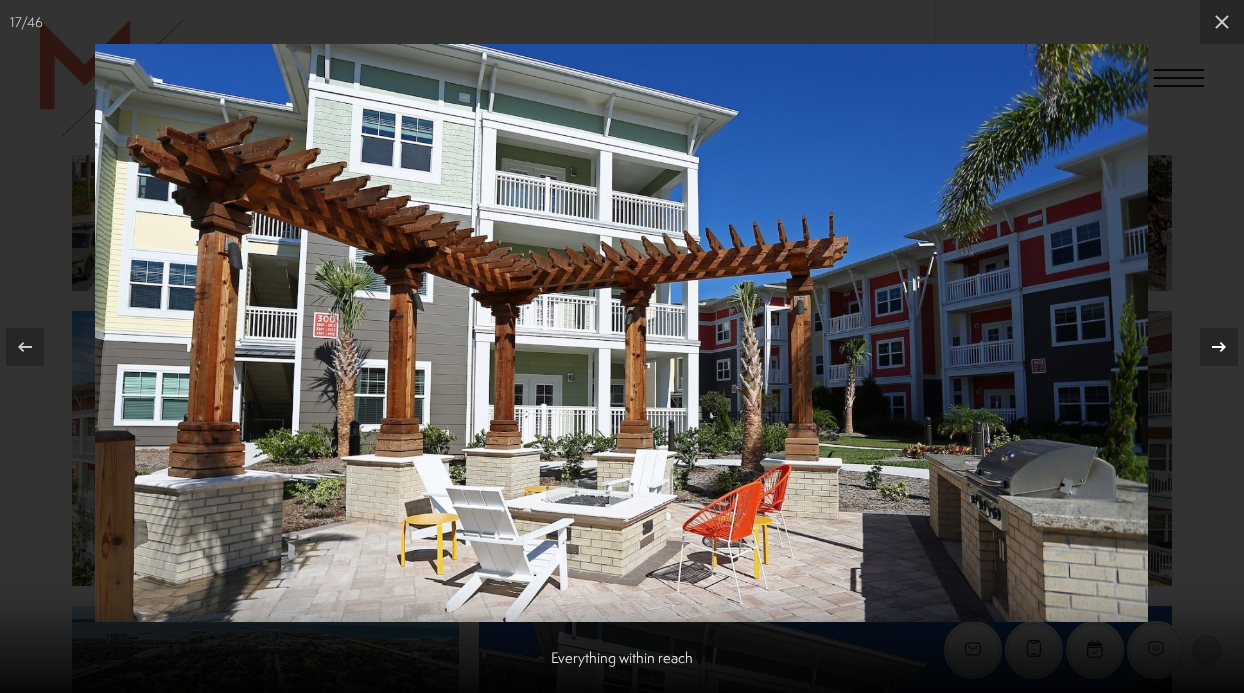 click at bounding box center [1209, 347] 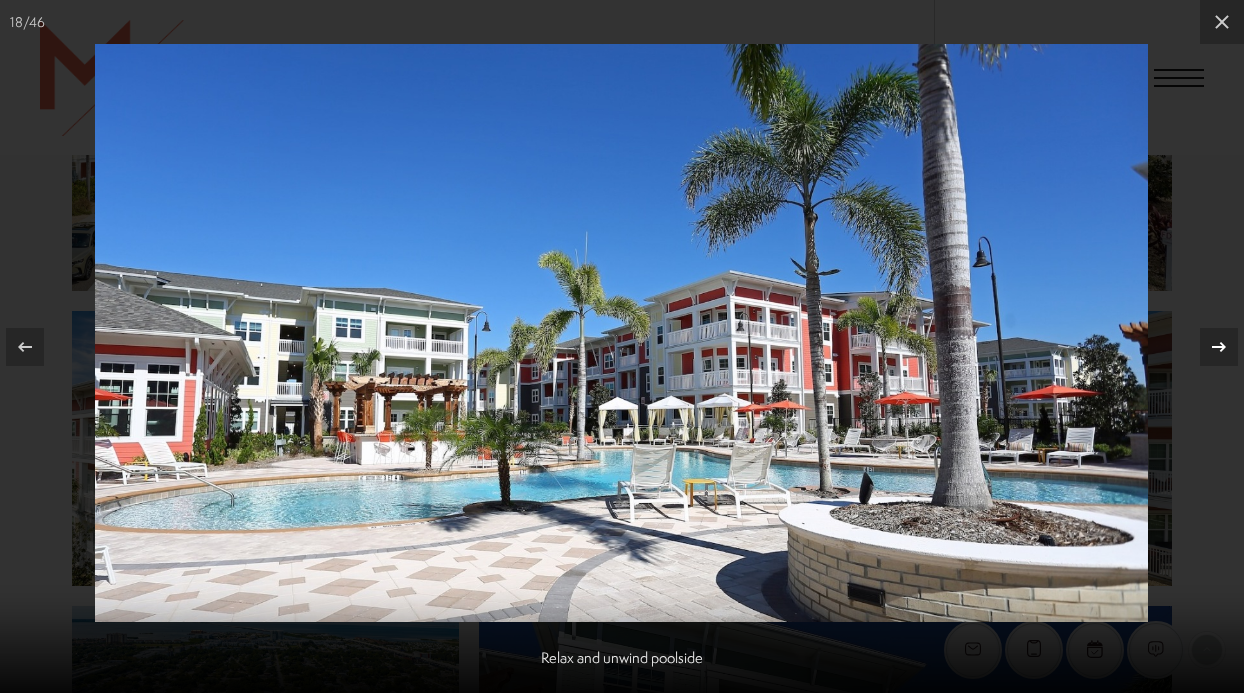 click at bounding box center [1219, 347] 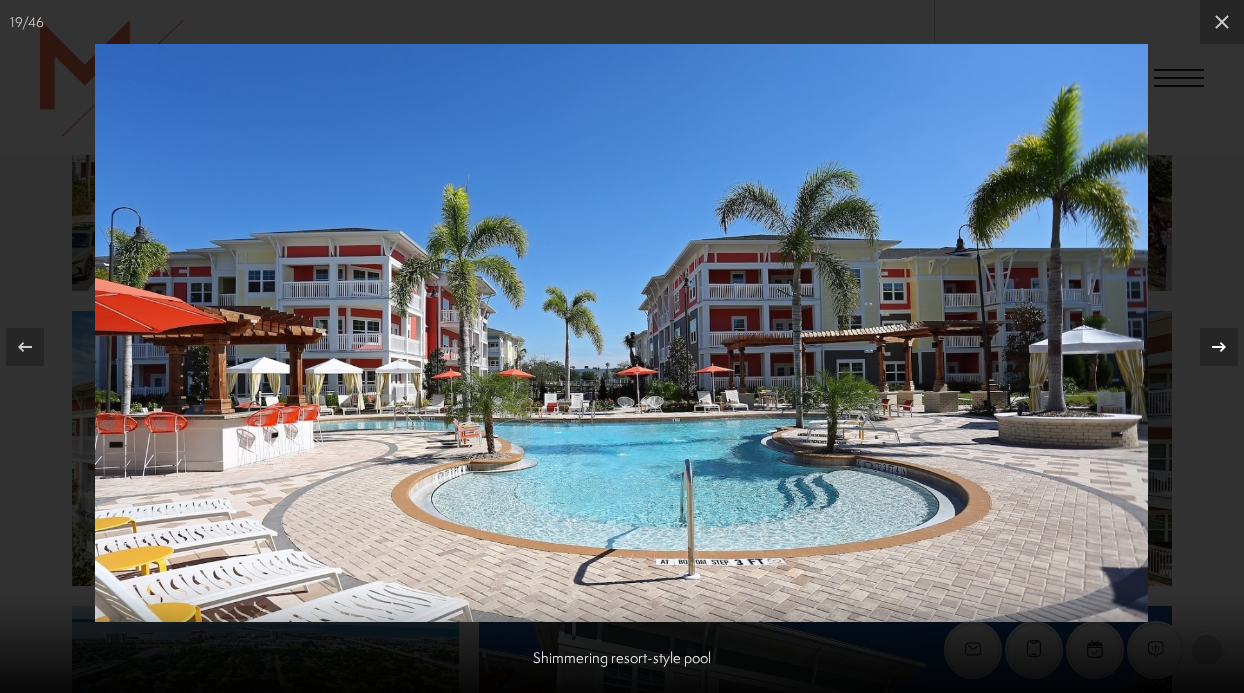 click 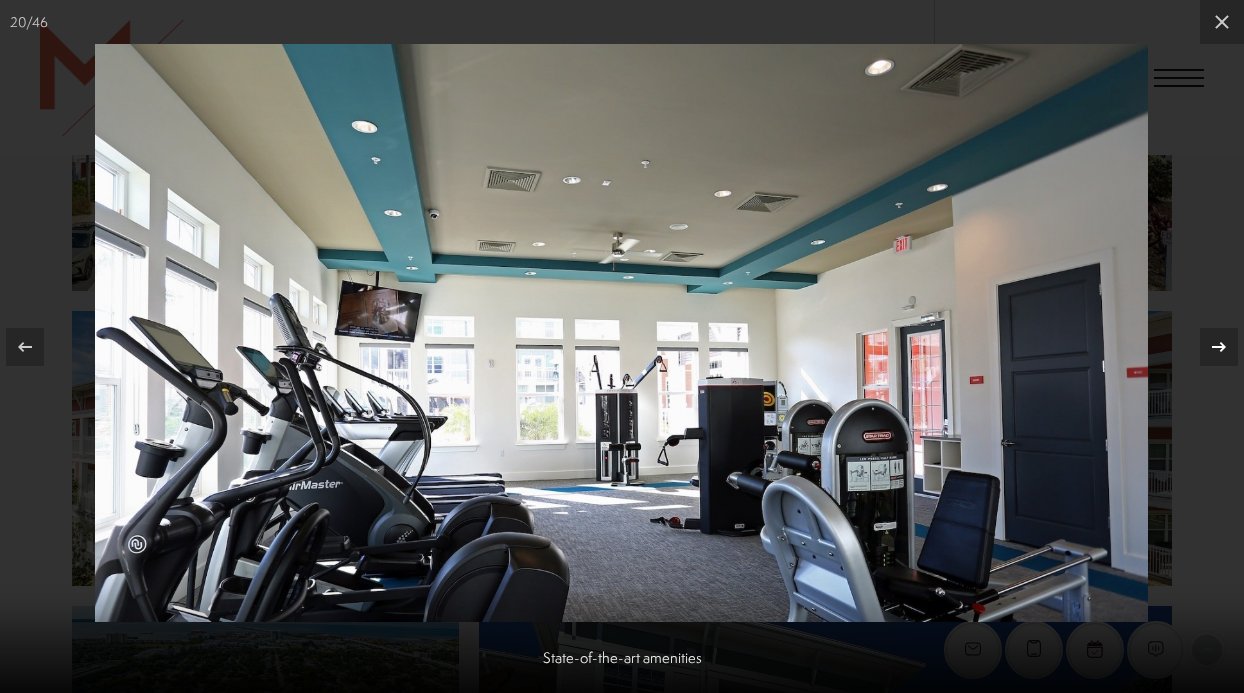 click 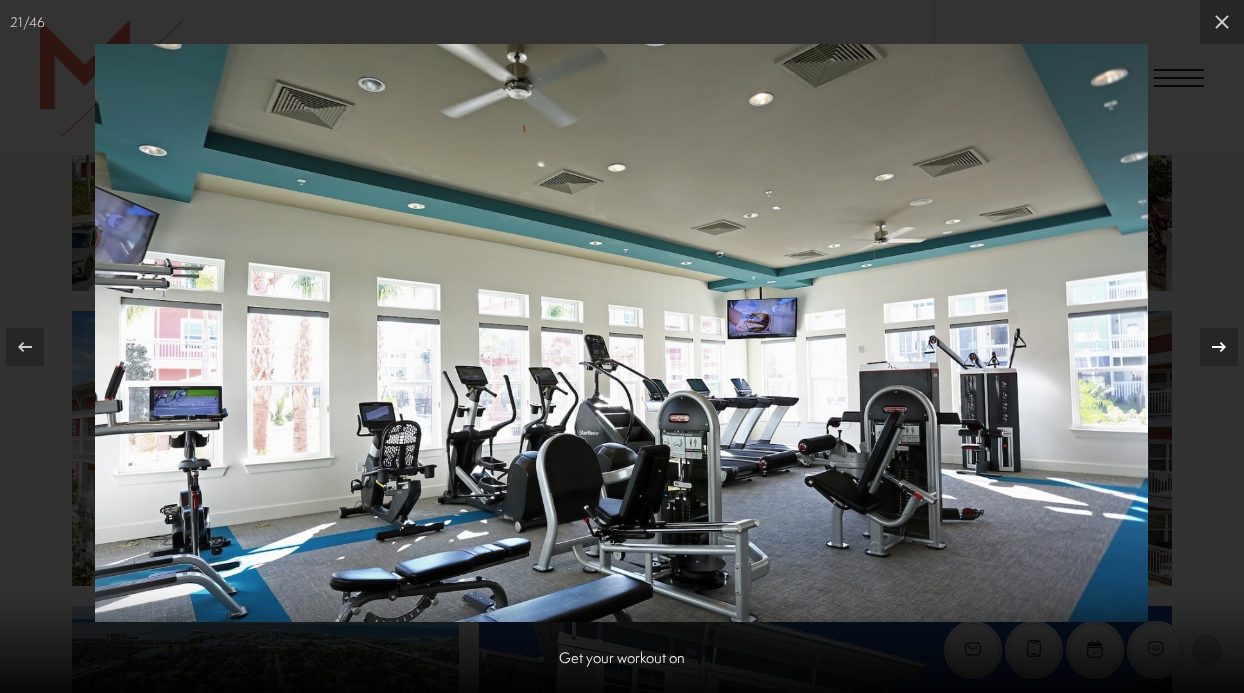 click 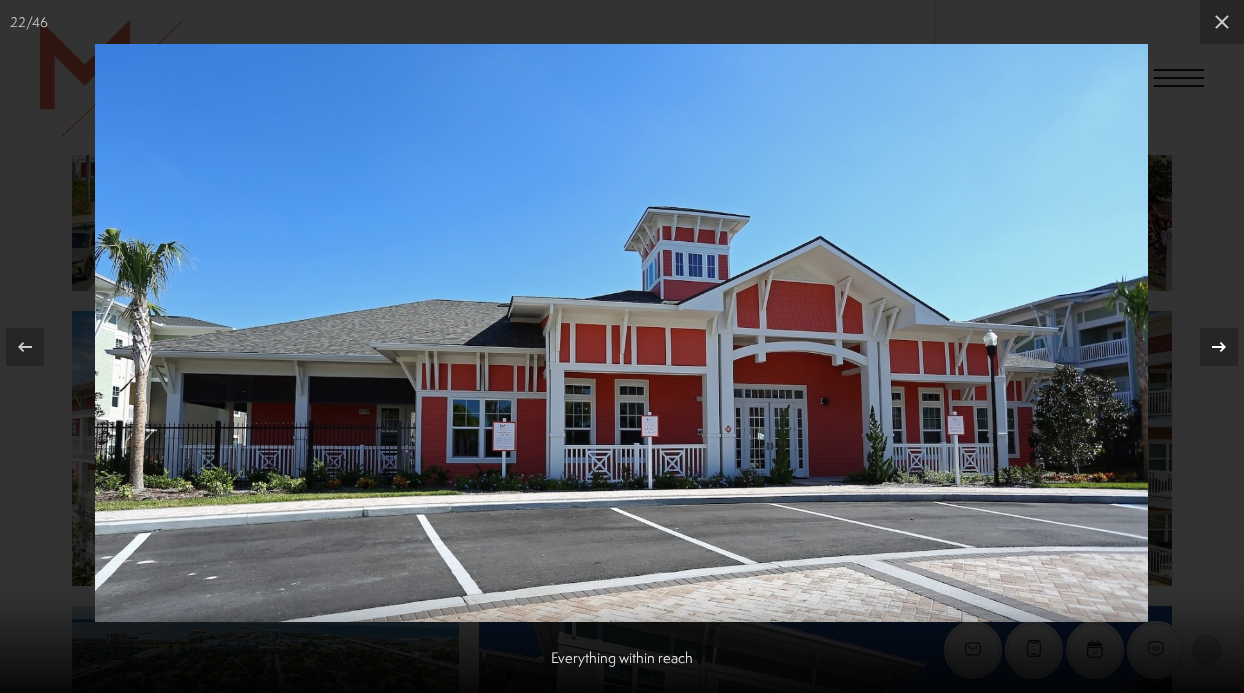 click 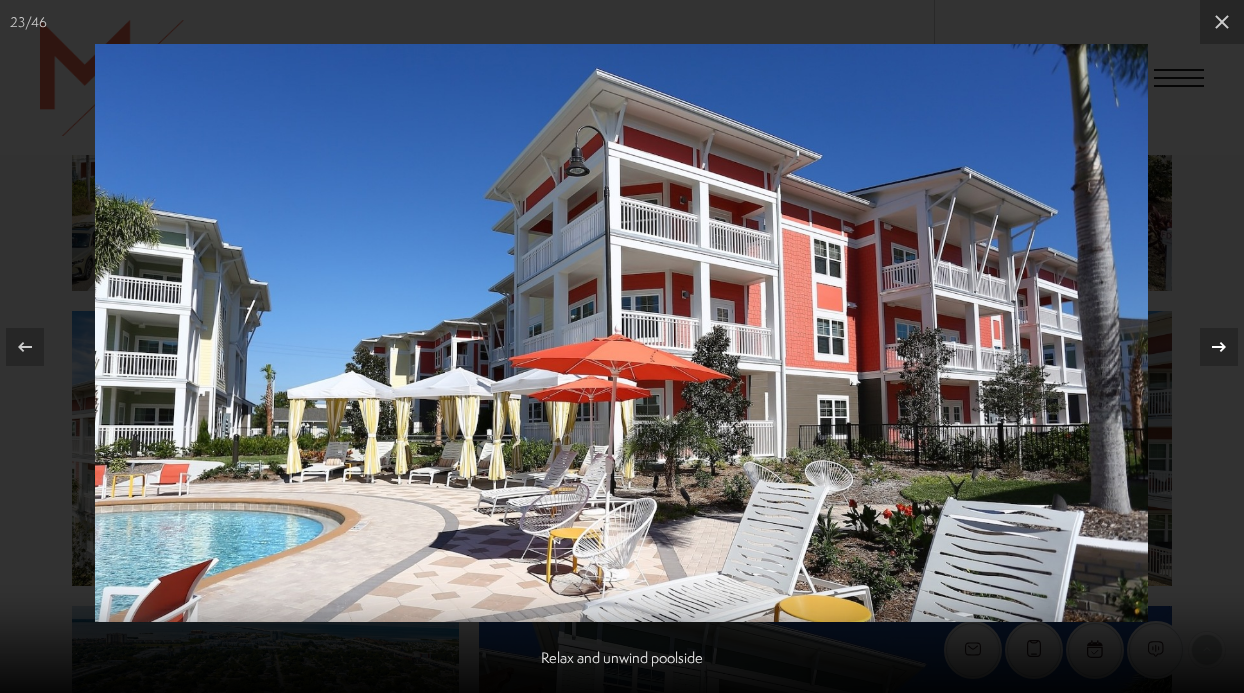 click 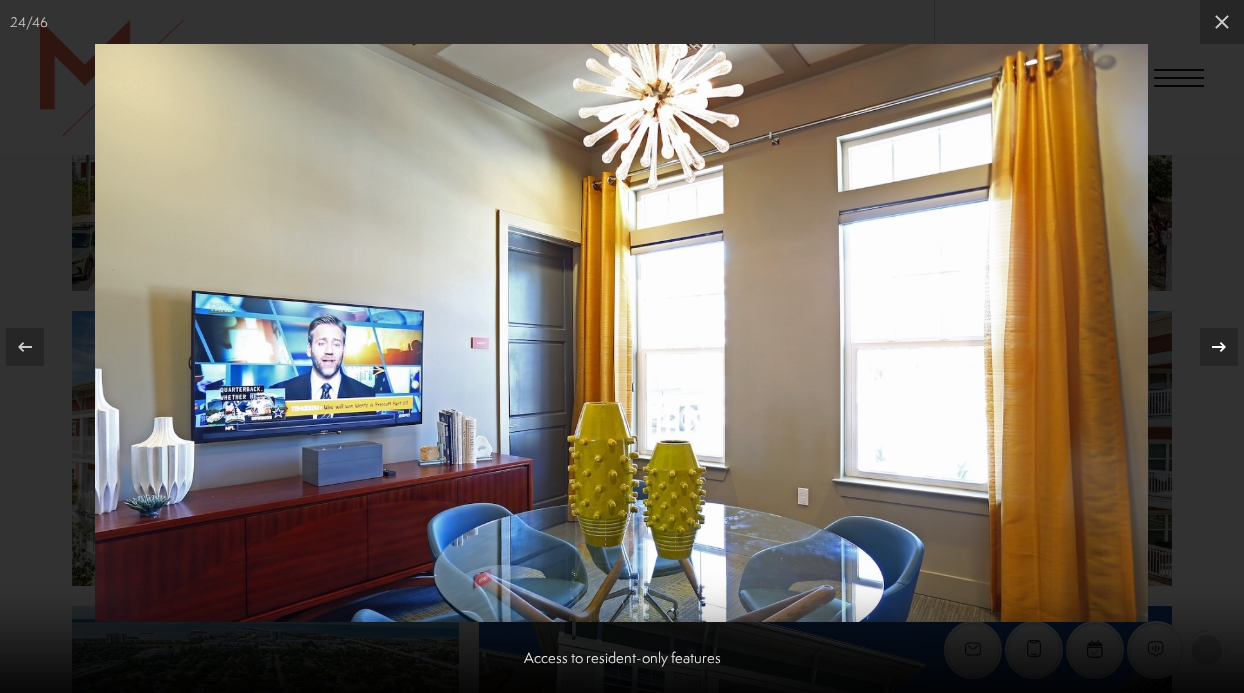 click 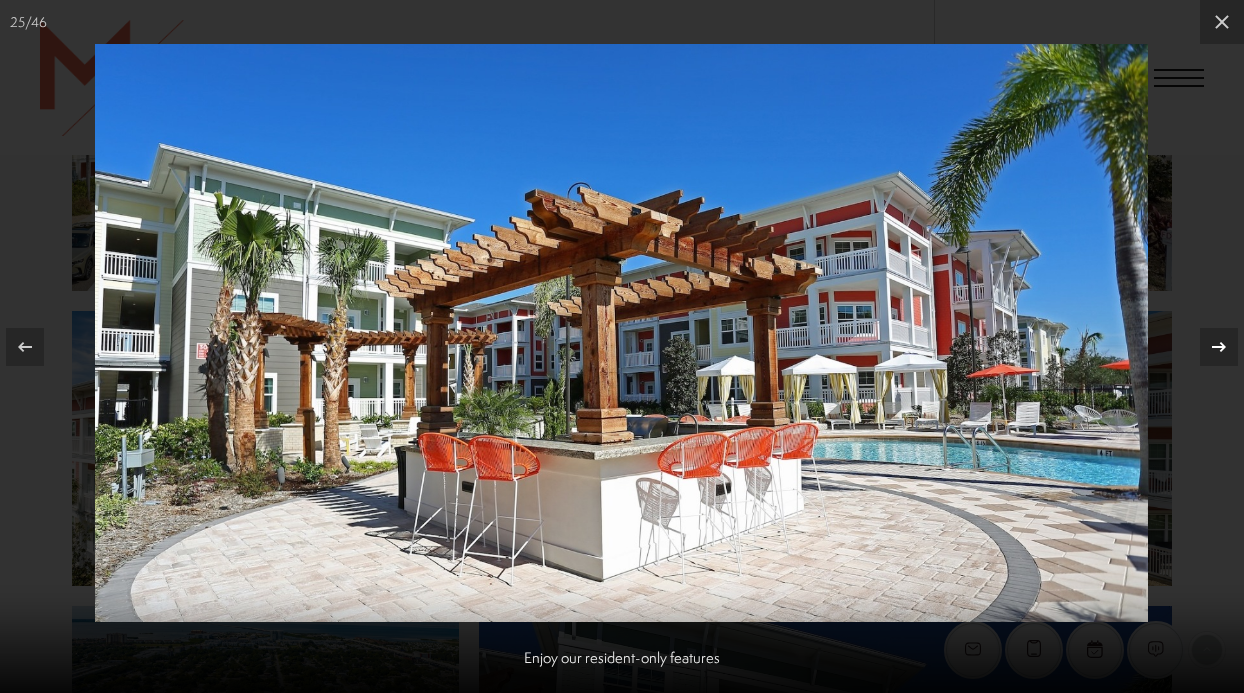 click 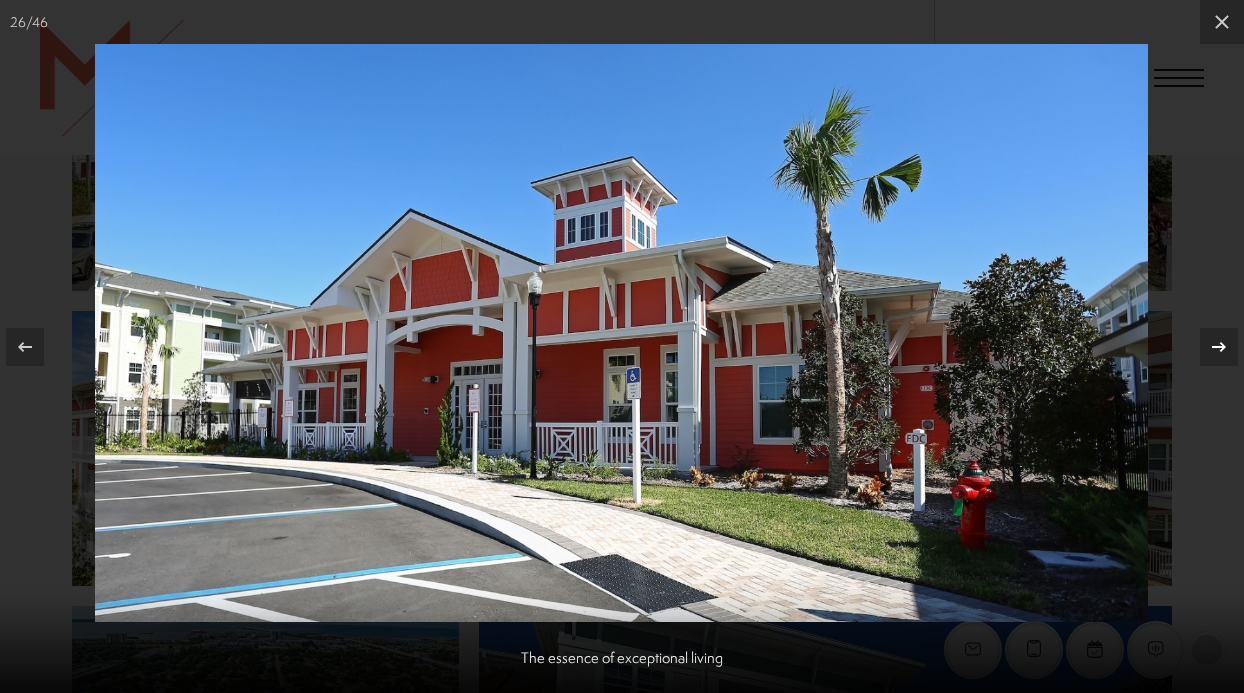click 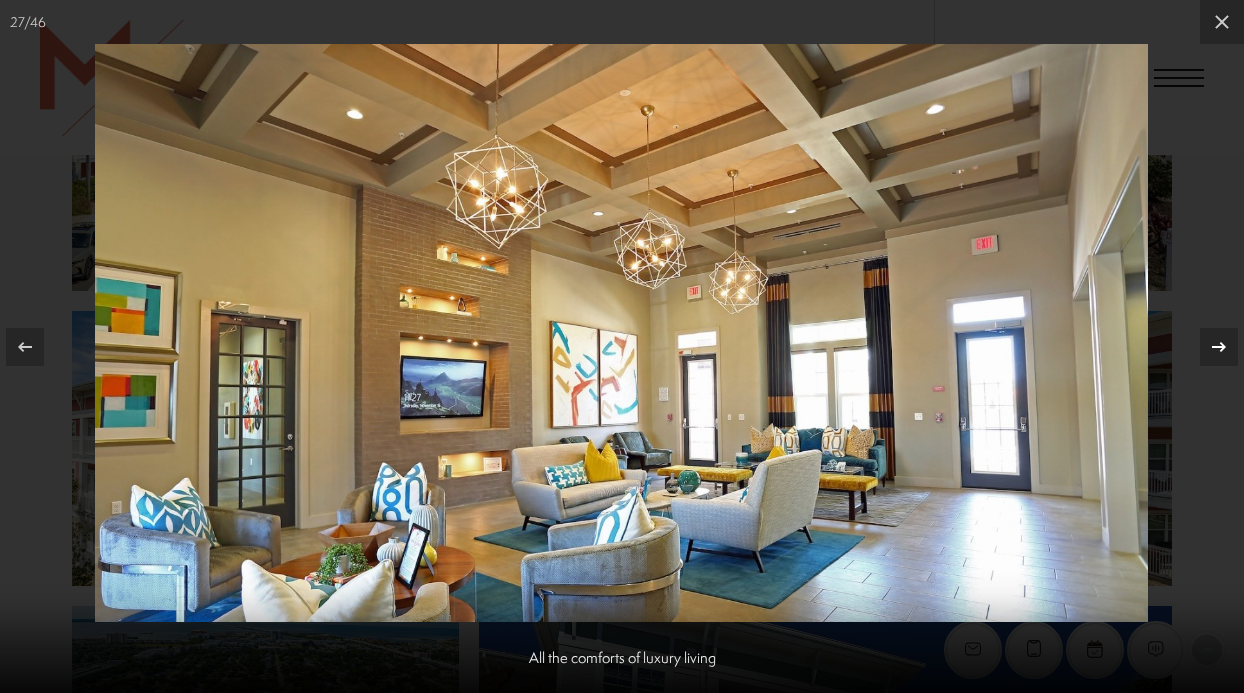 click 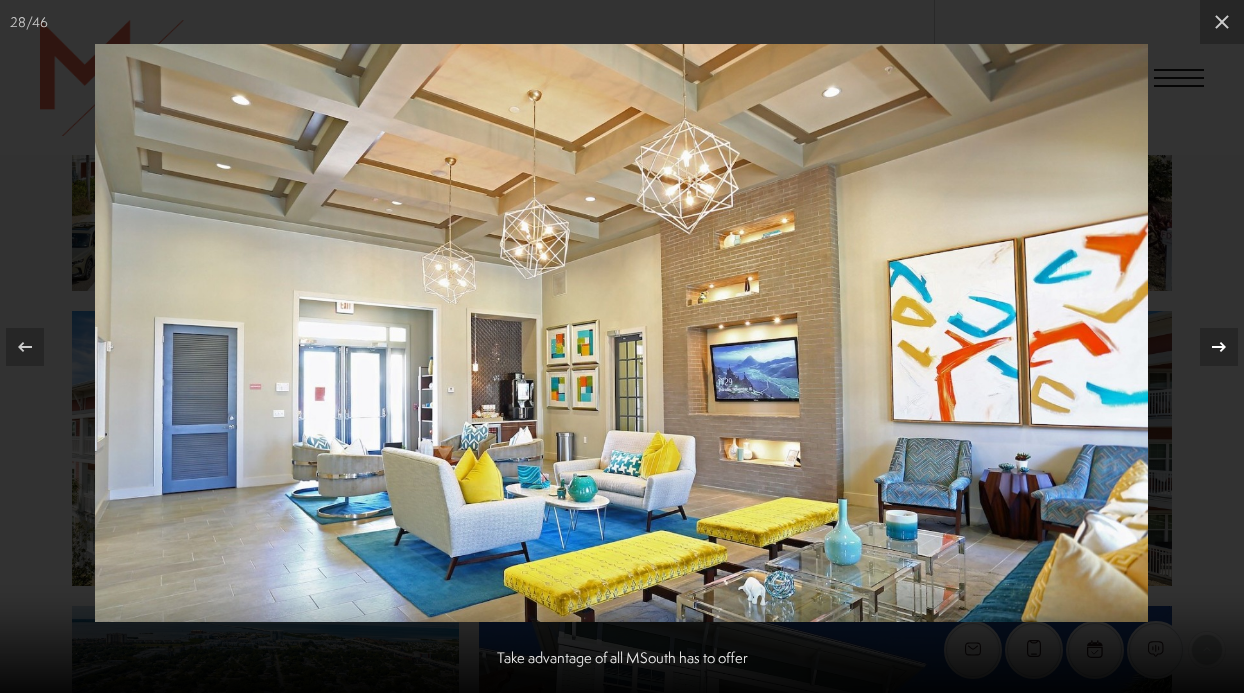 click 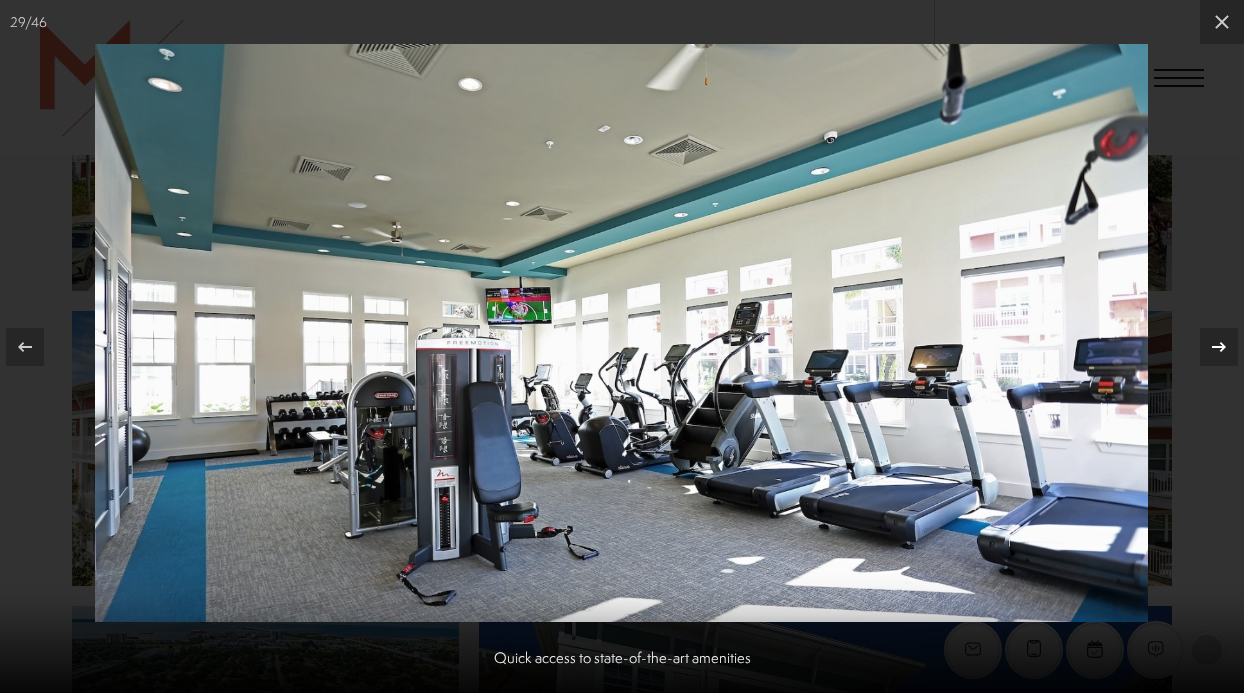 click 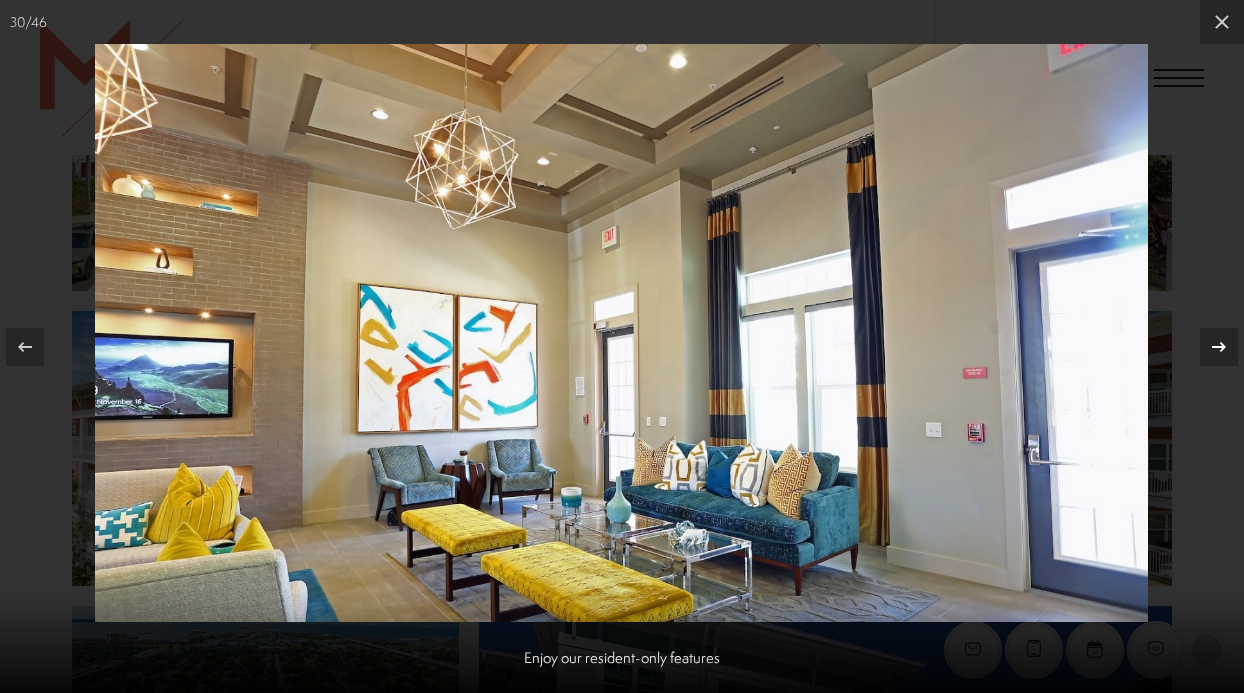 click 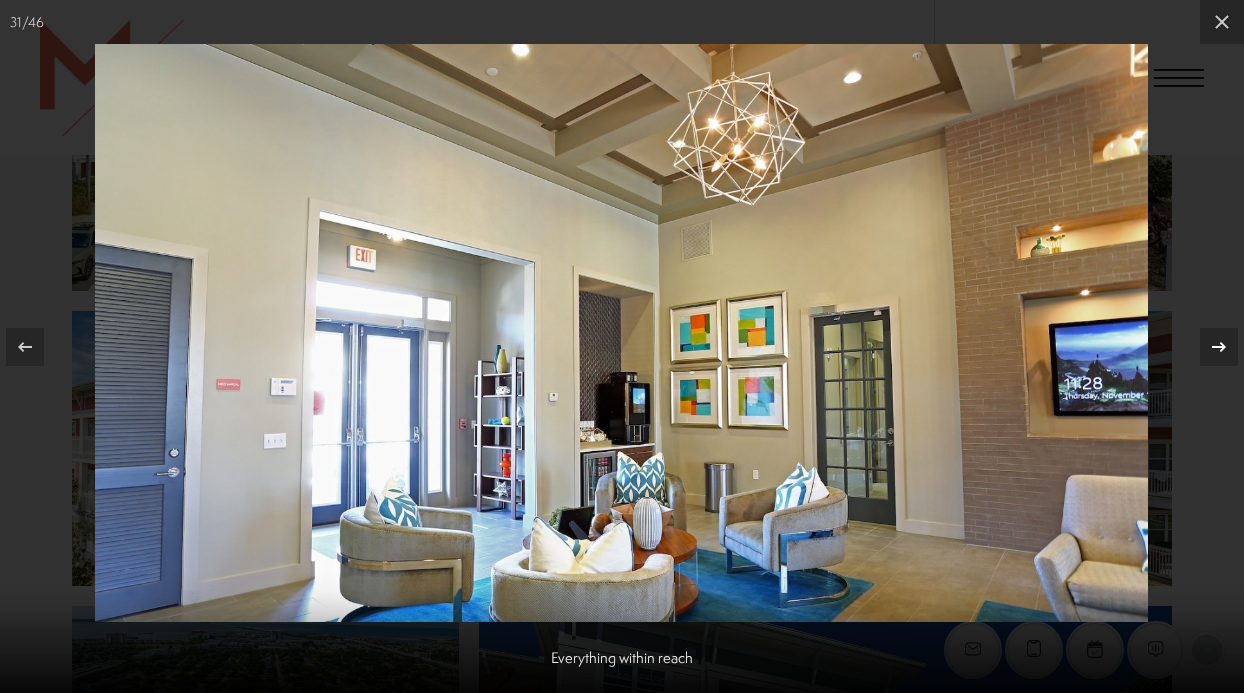 click 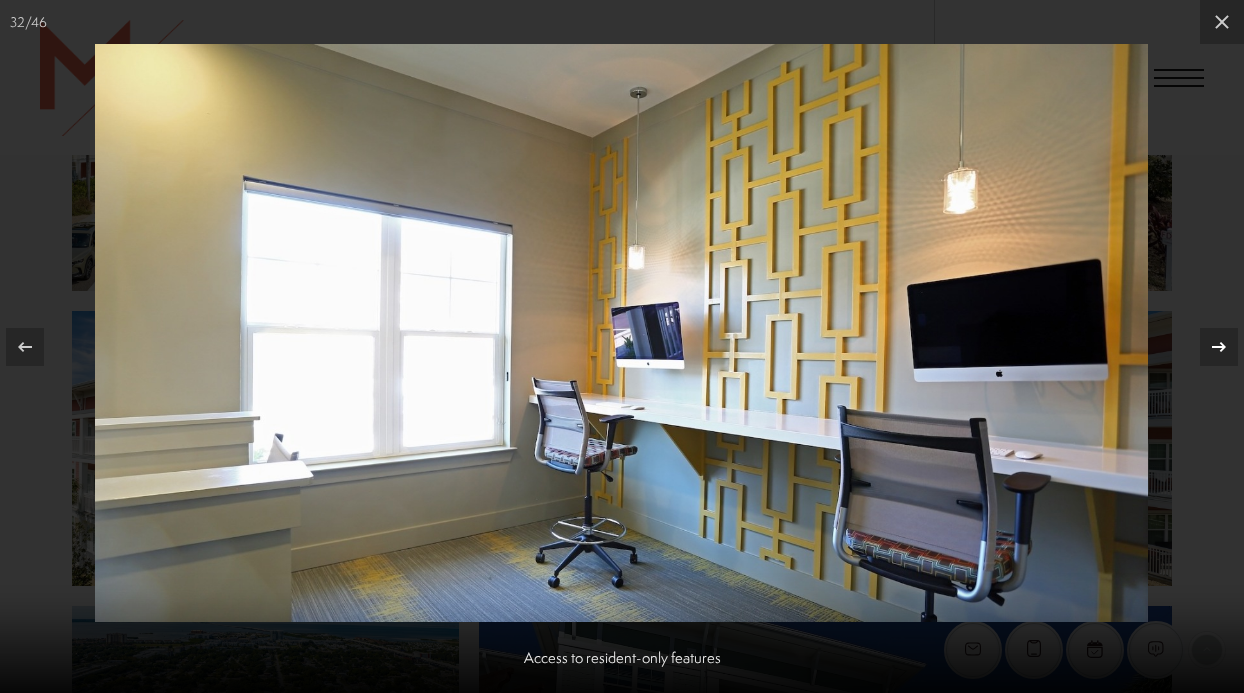 click 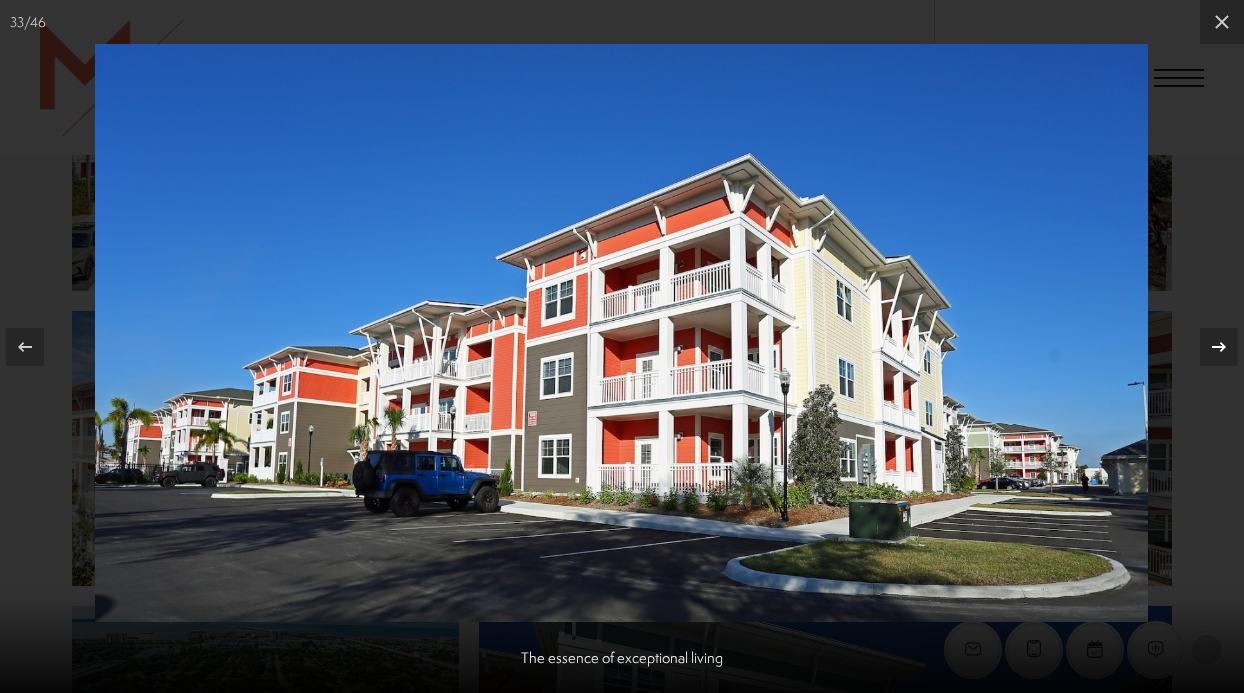 click 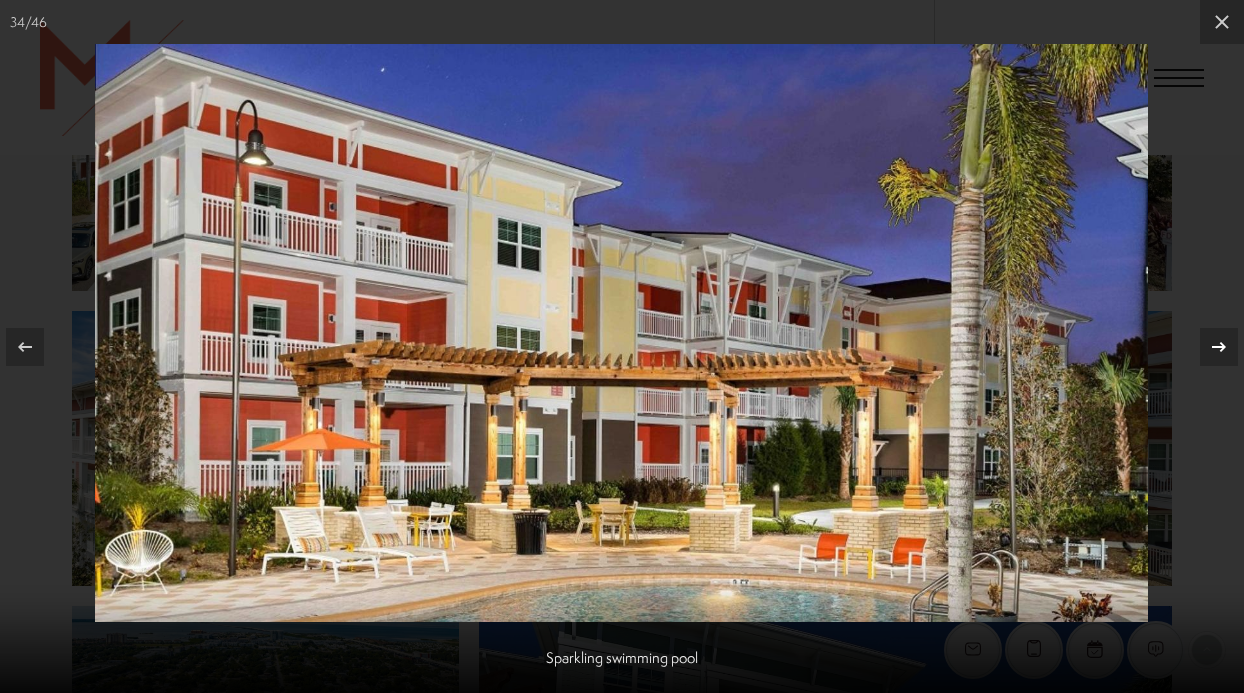 click 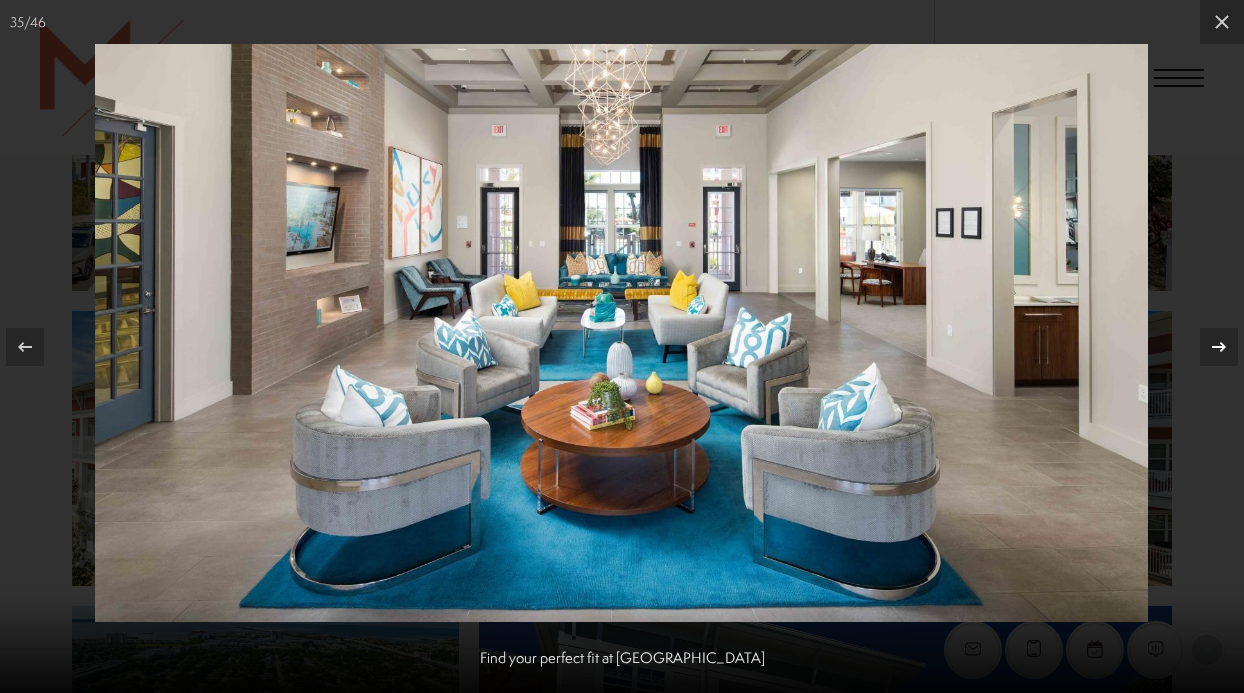 click 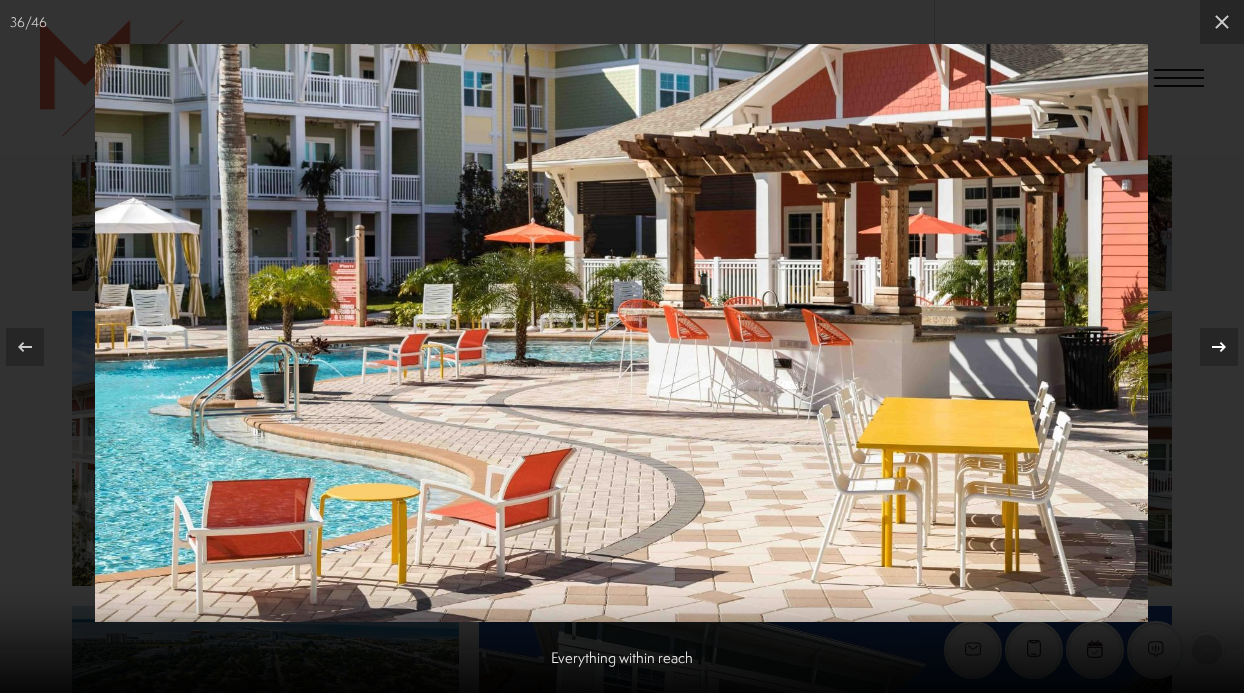 click 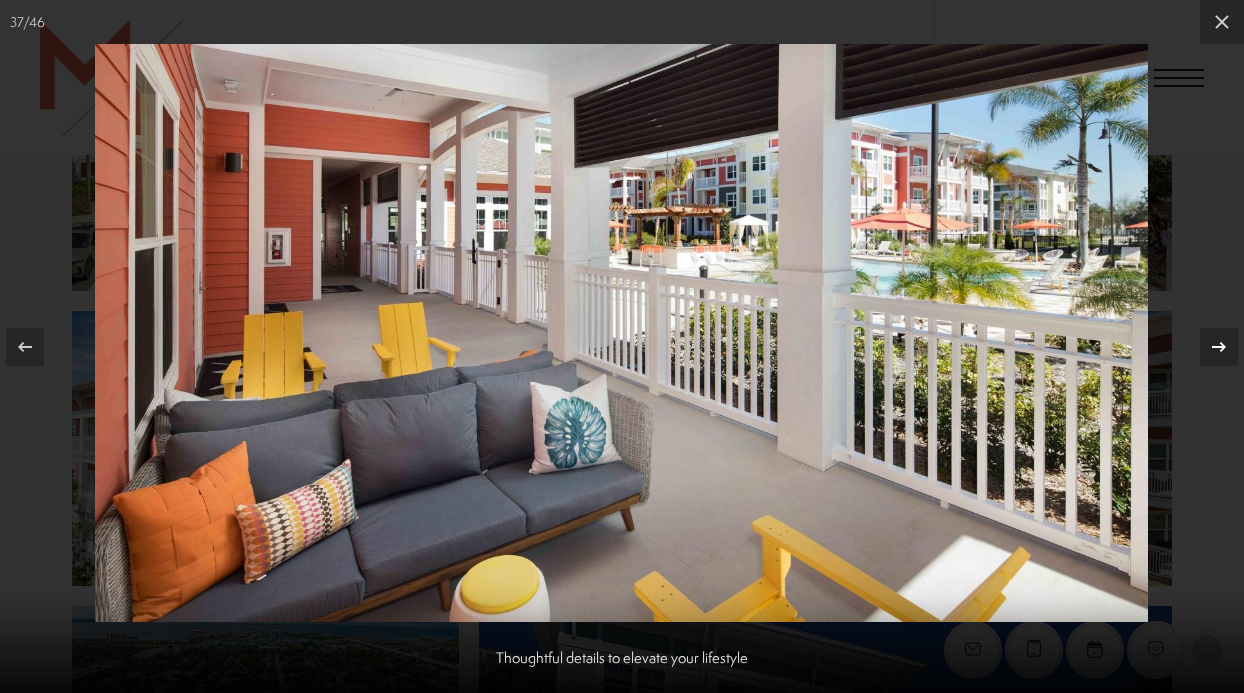 click 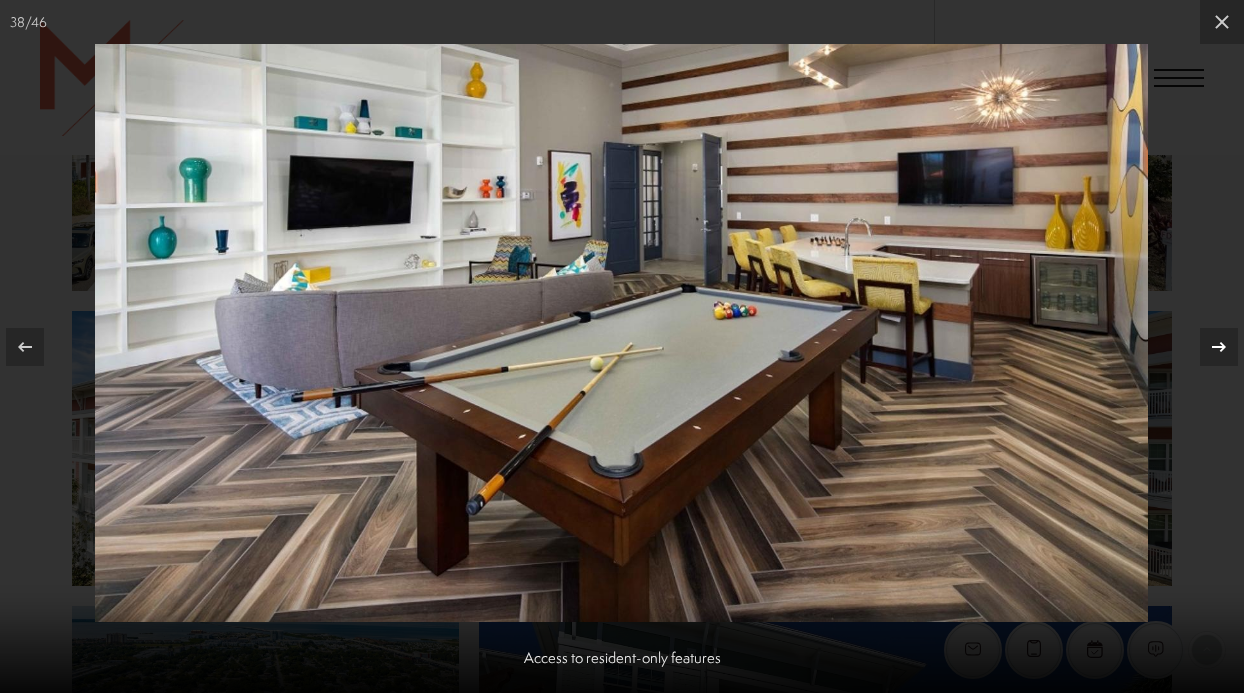 click 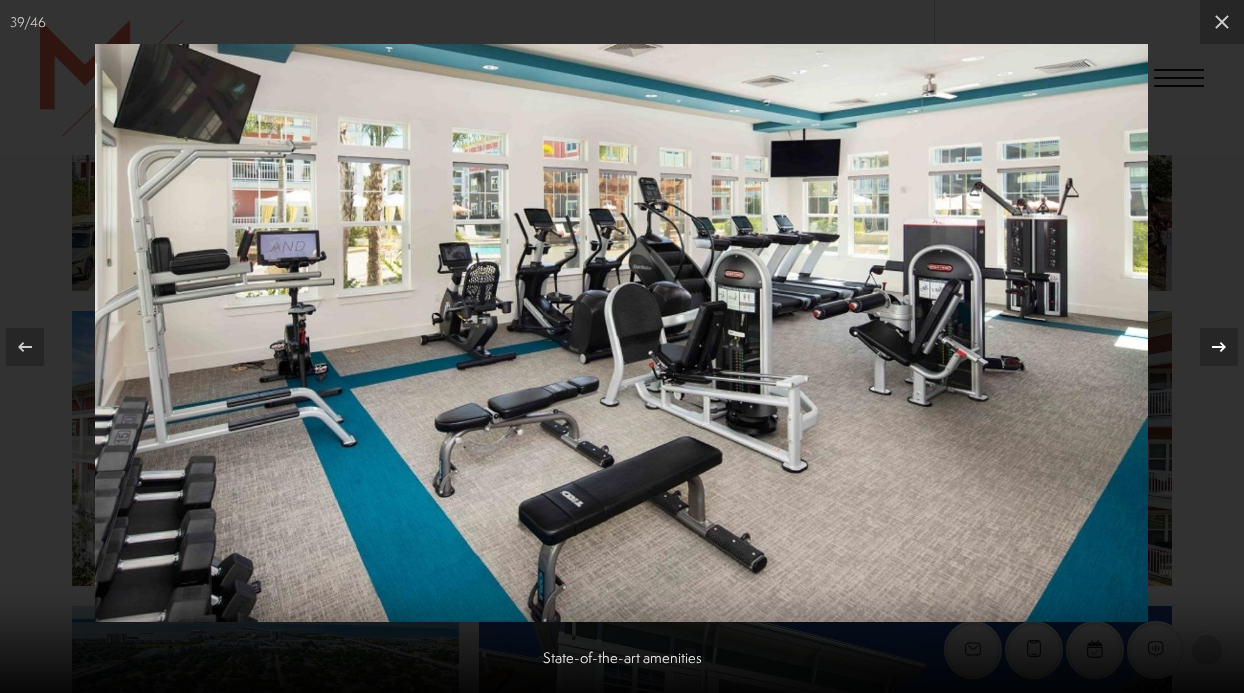 click 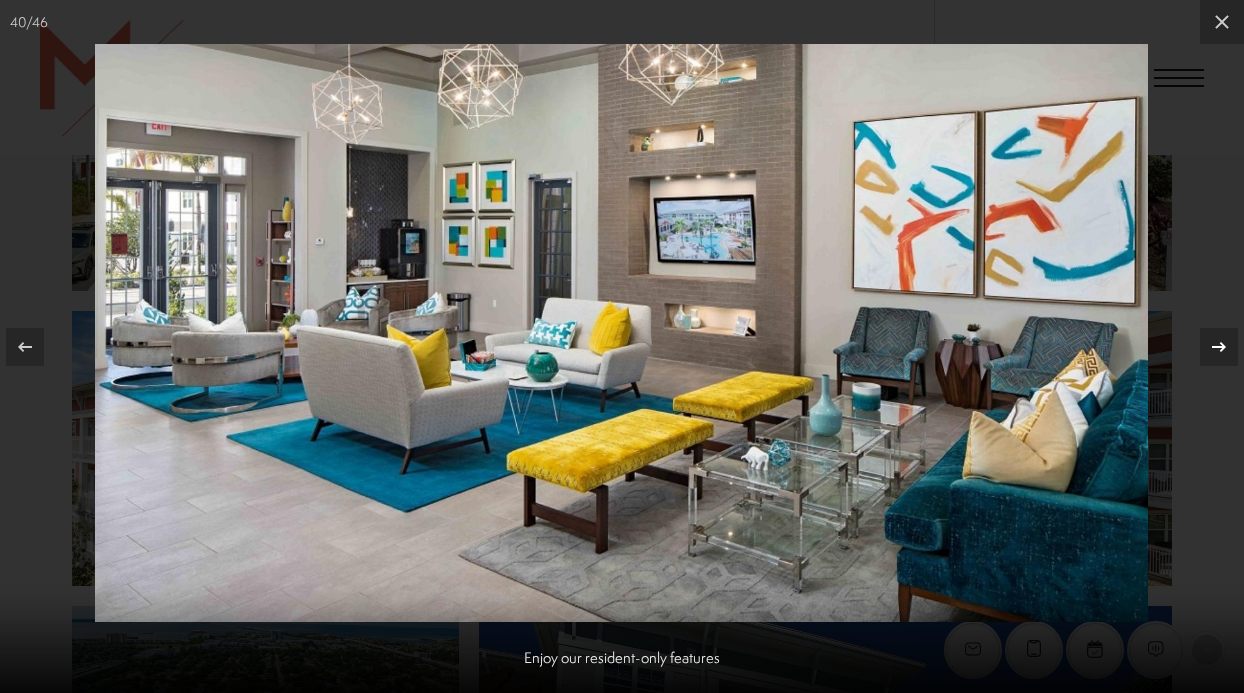 click 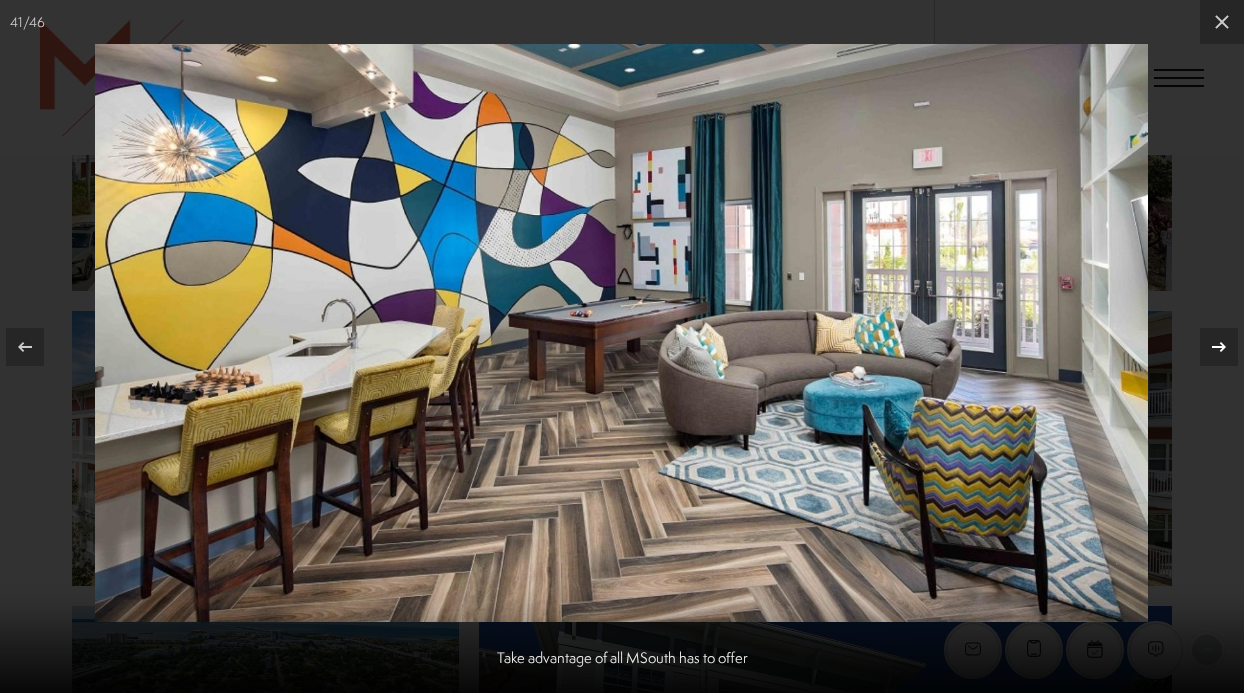 click 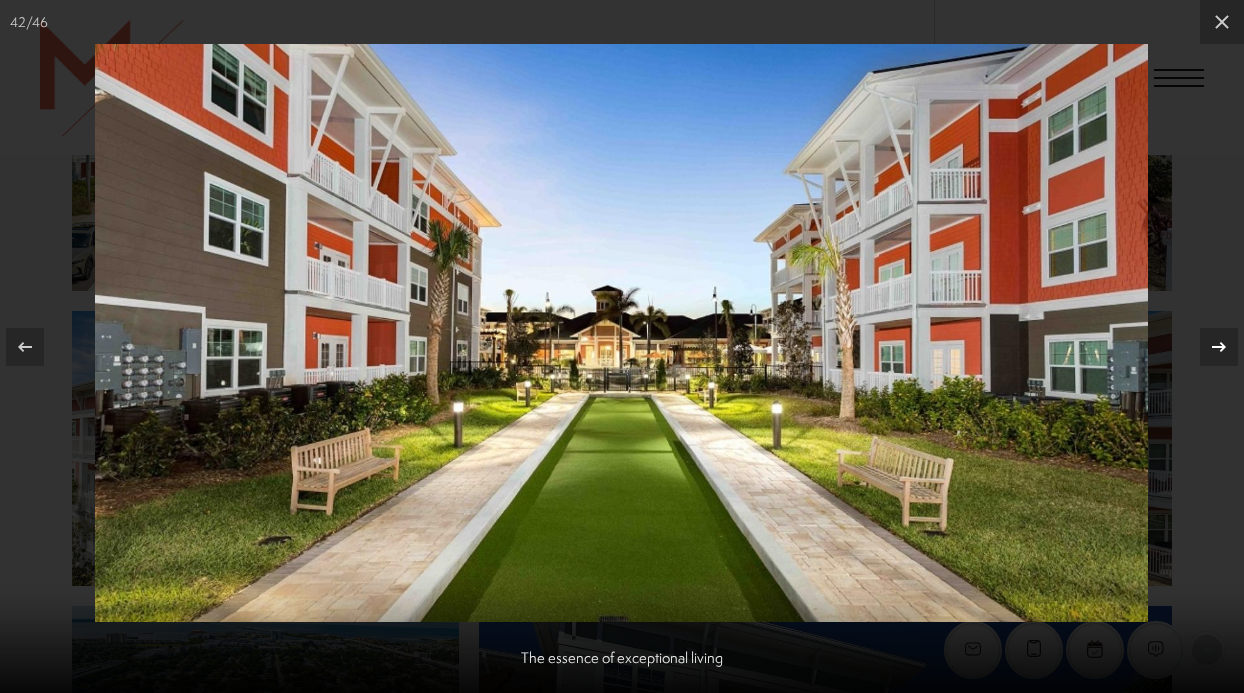 click 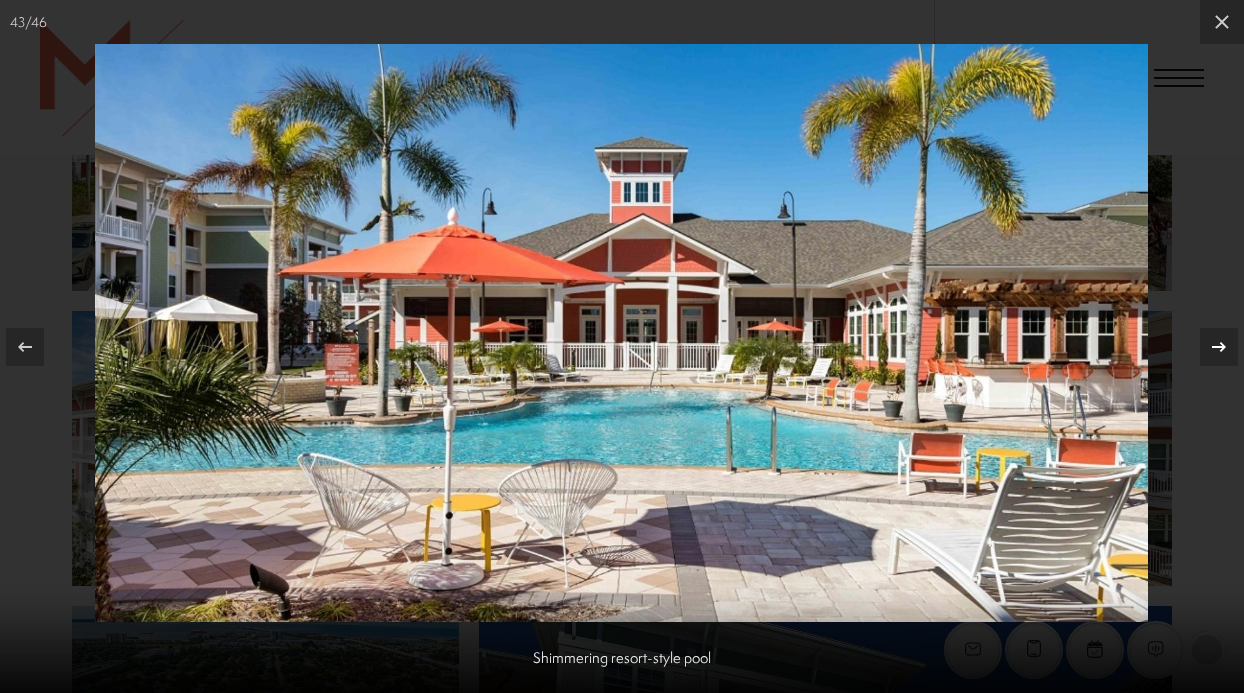 click 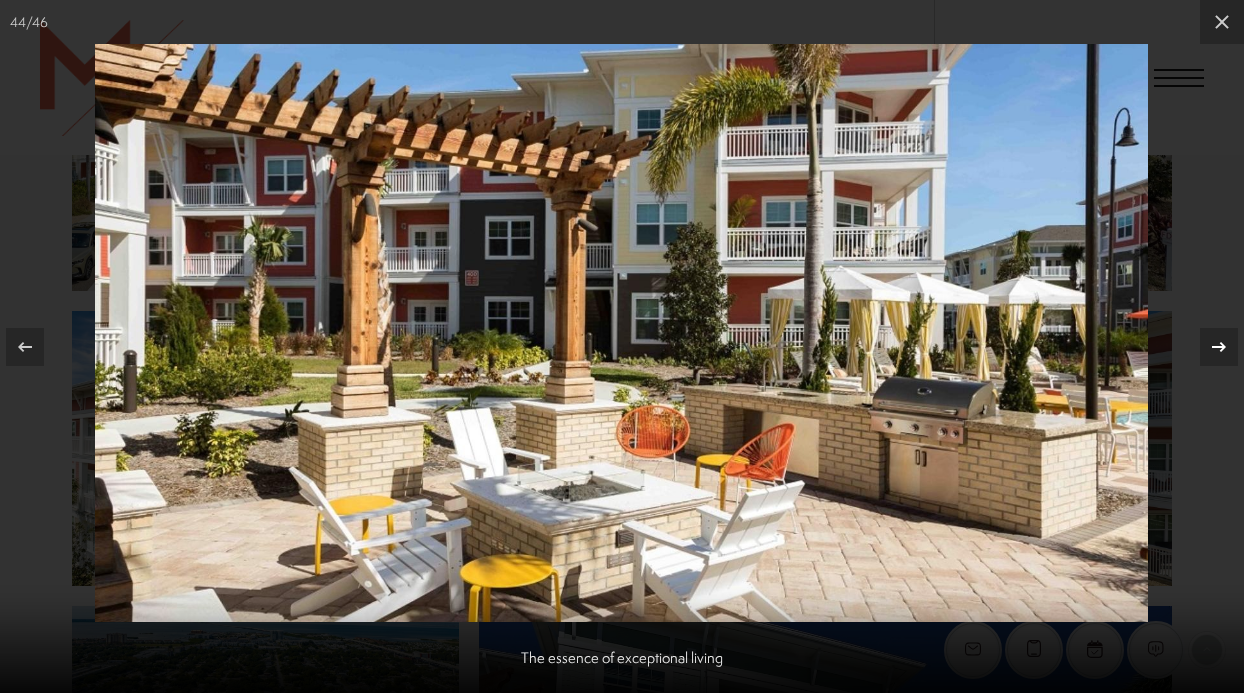 click 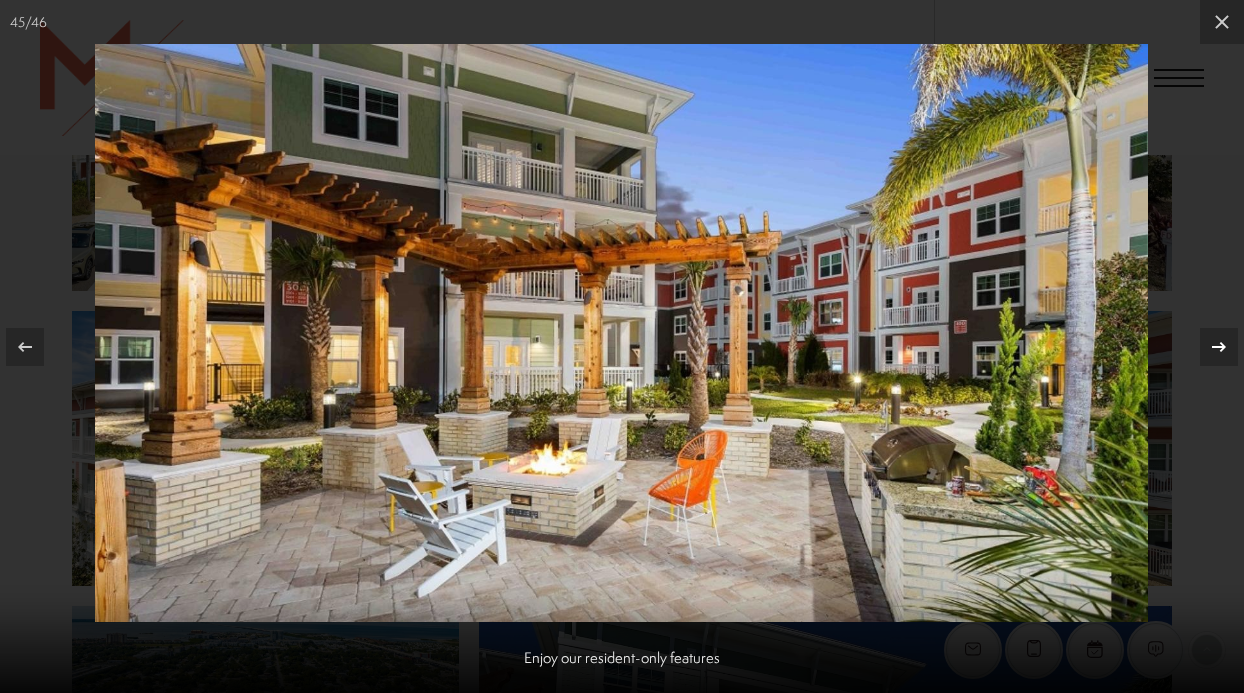 click 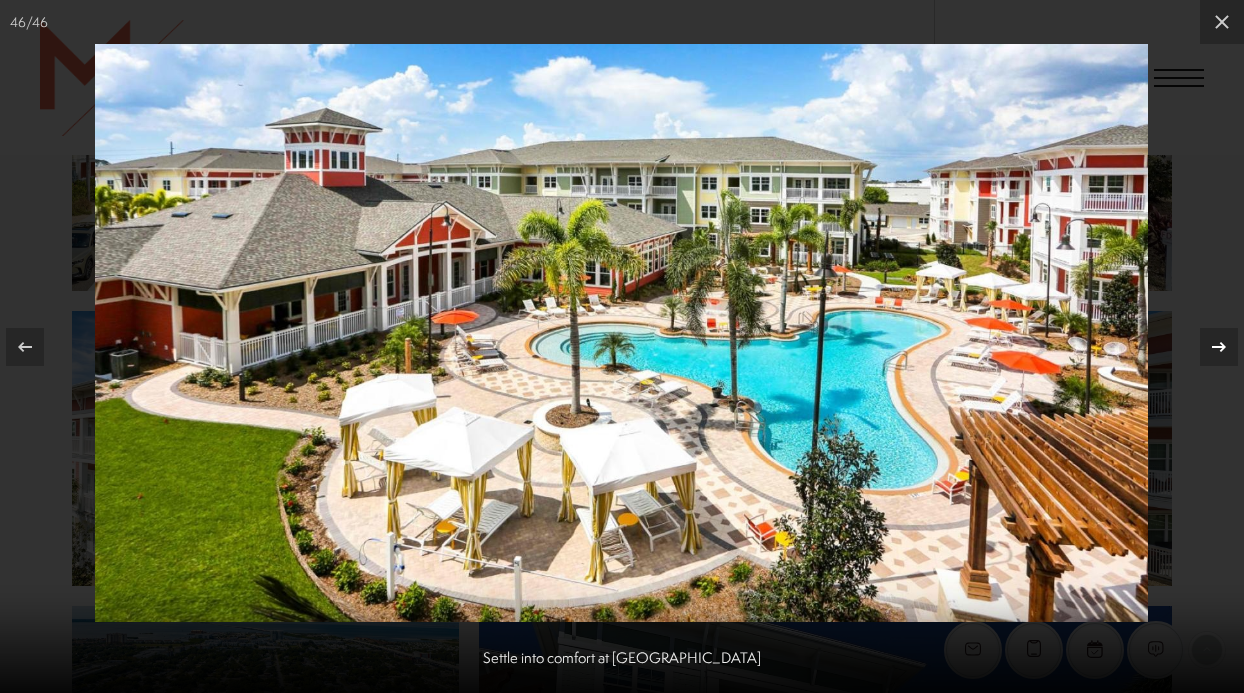 click 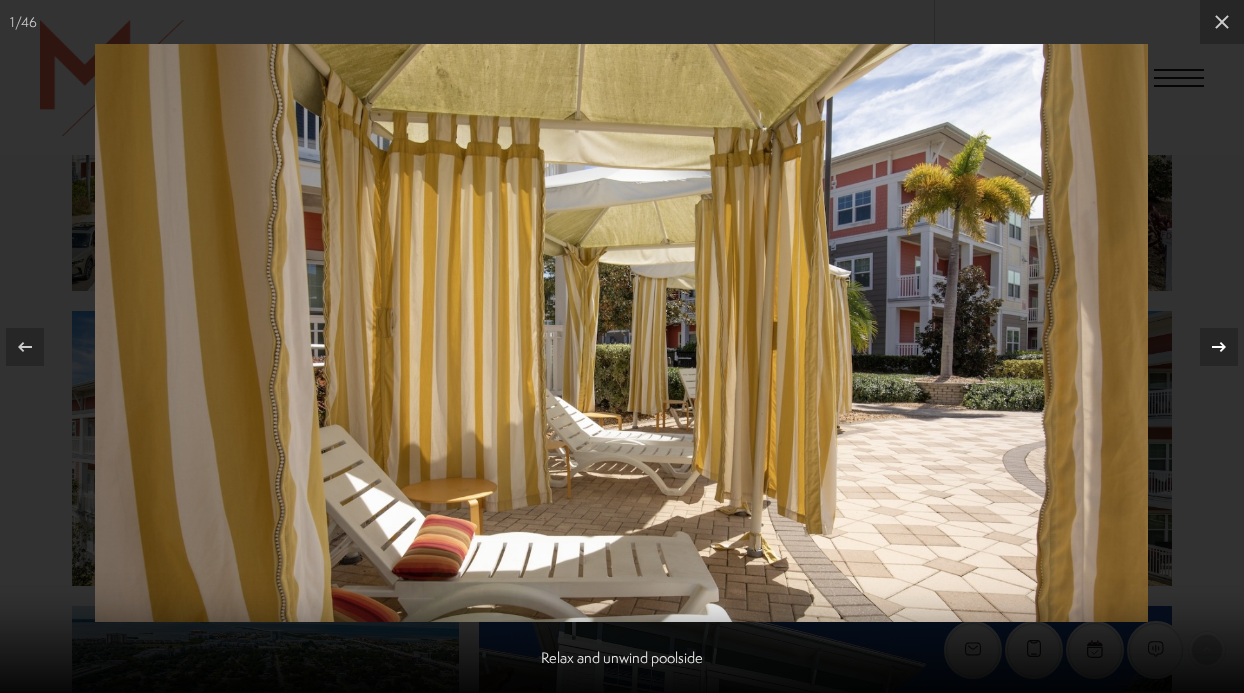 click 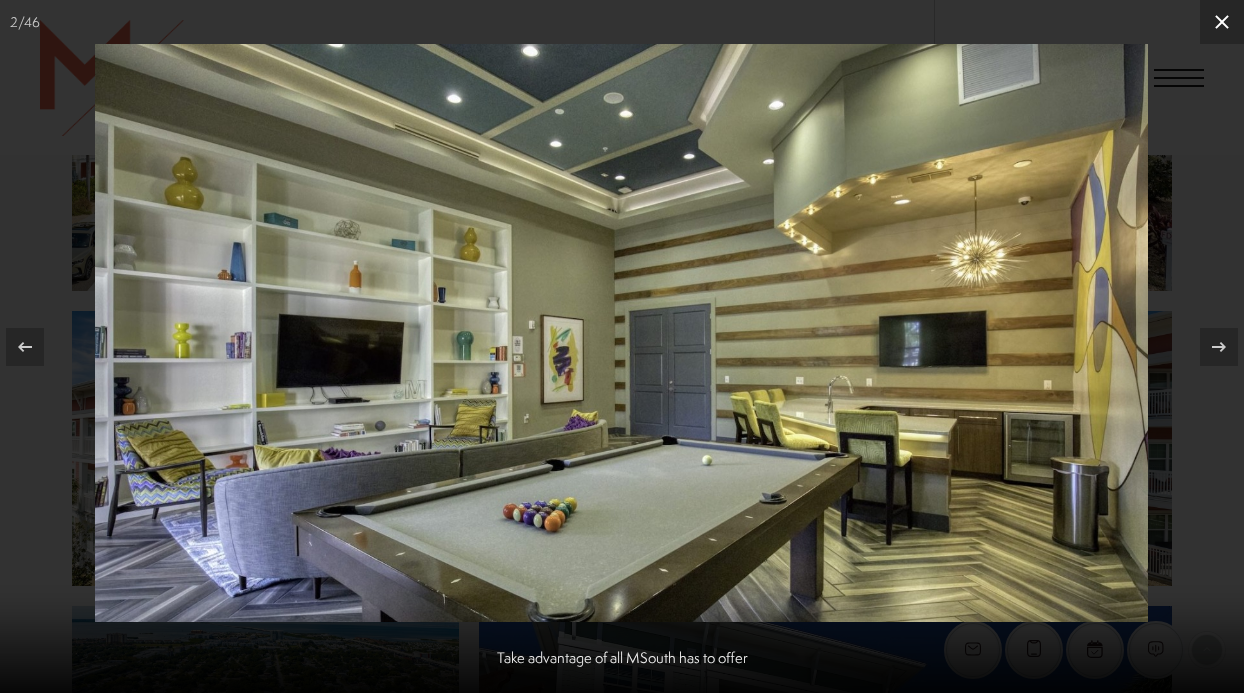 click 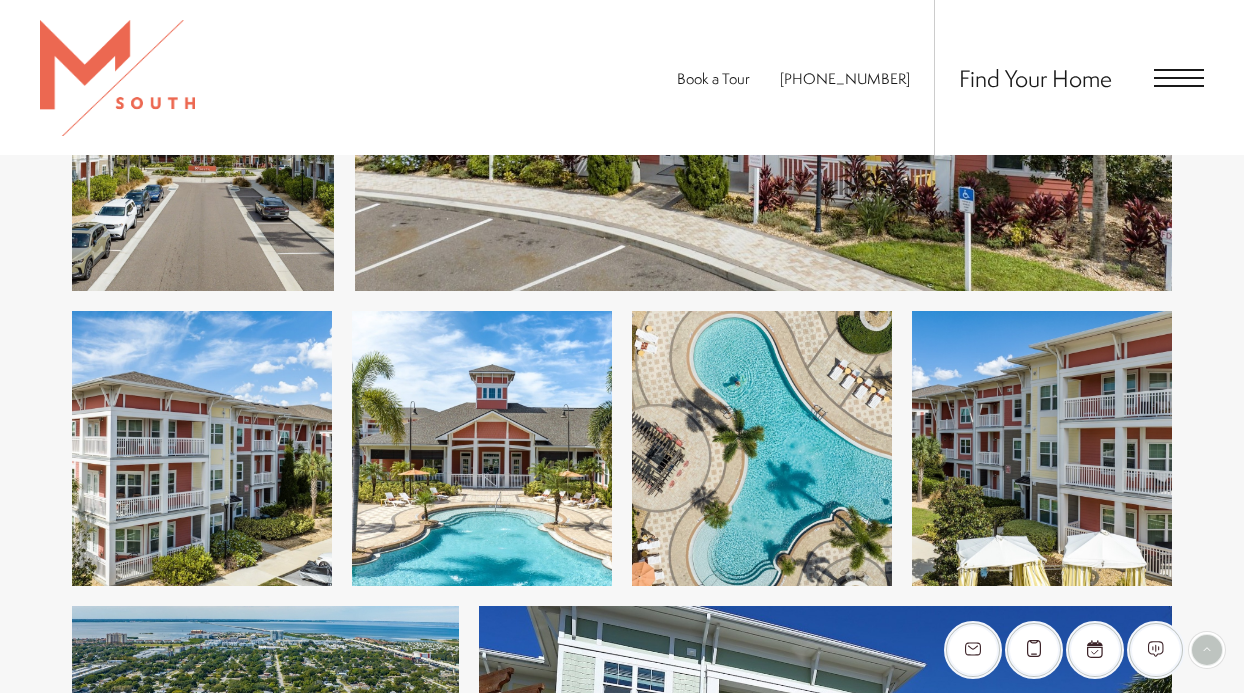 click at bounding box center [202, 448] 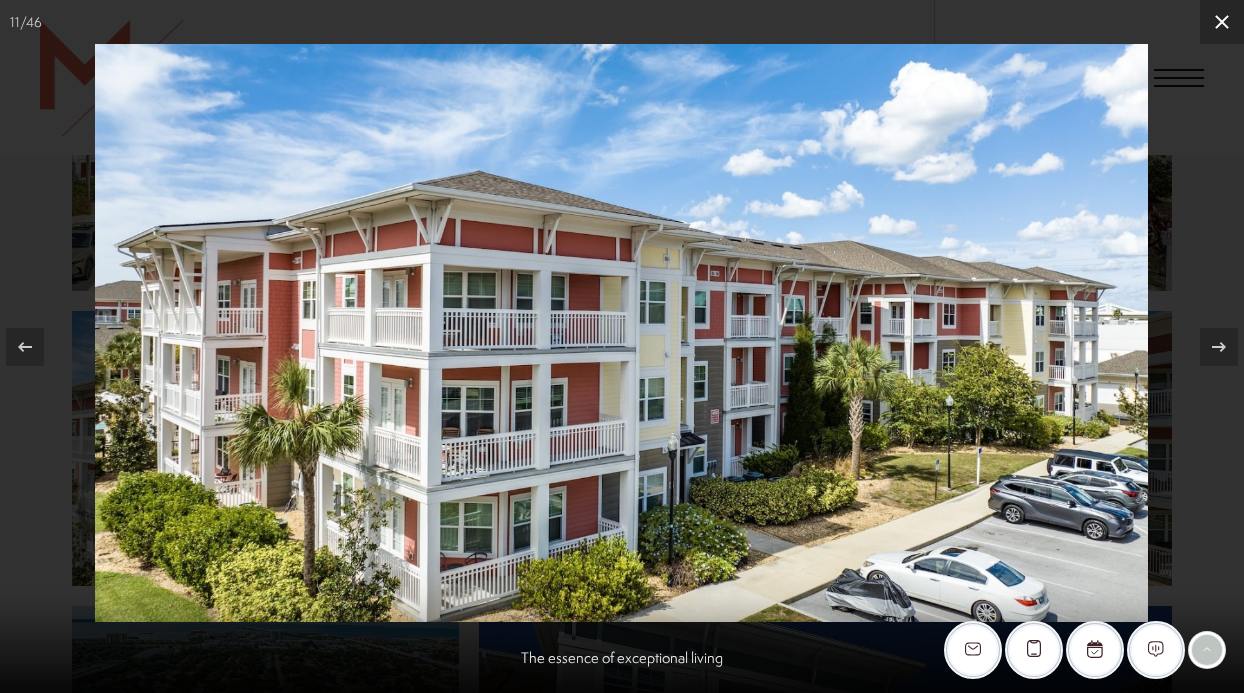 click at bounding box center [1222, 22] 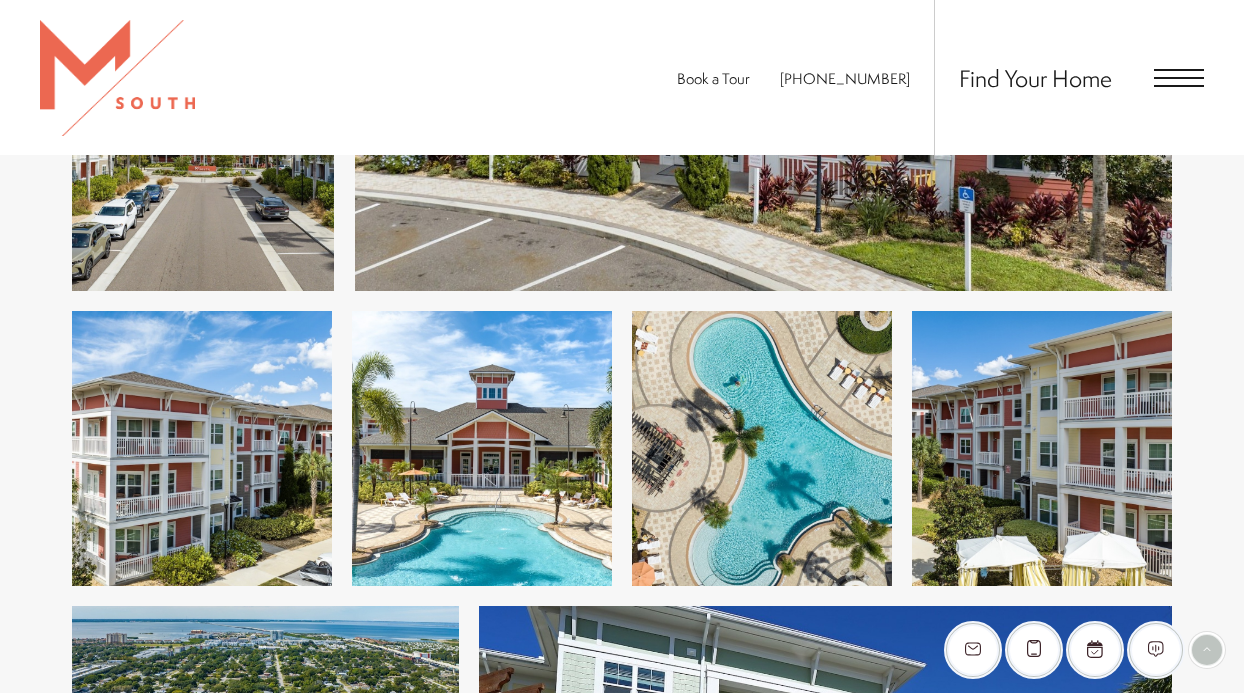 click on "Find Your Home" at bounding box center [1069, 77] 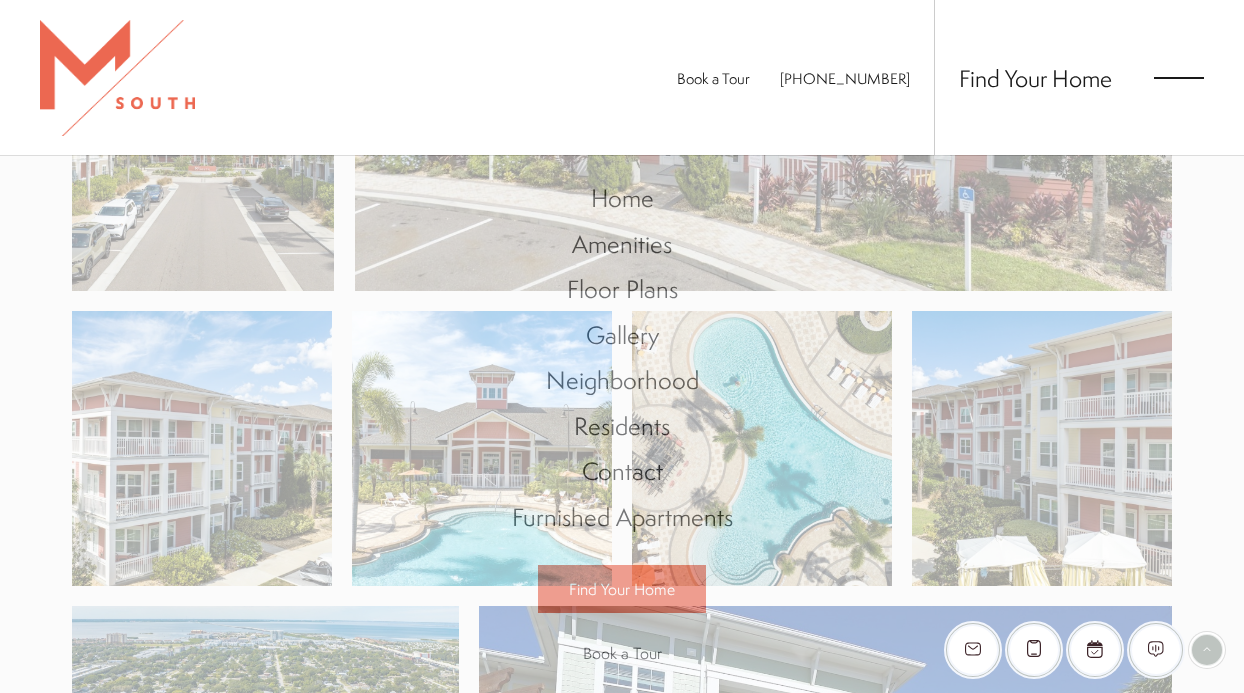scroll, scrollTop: 0, scrollLeft: 0, axis: both 